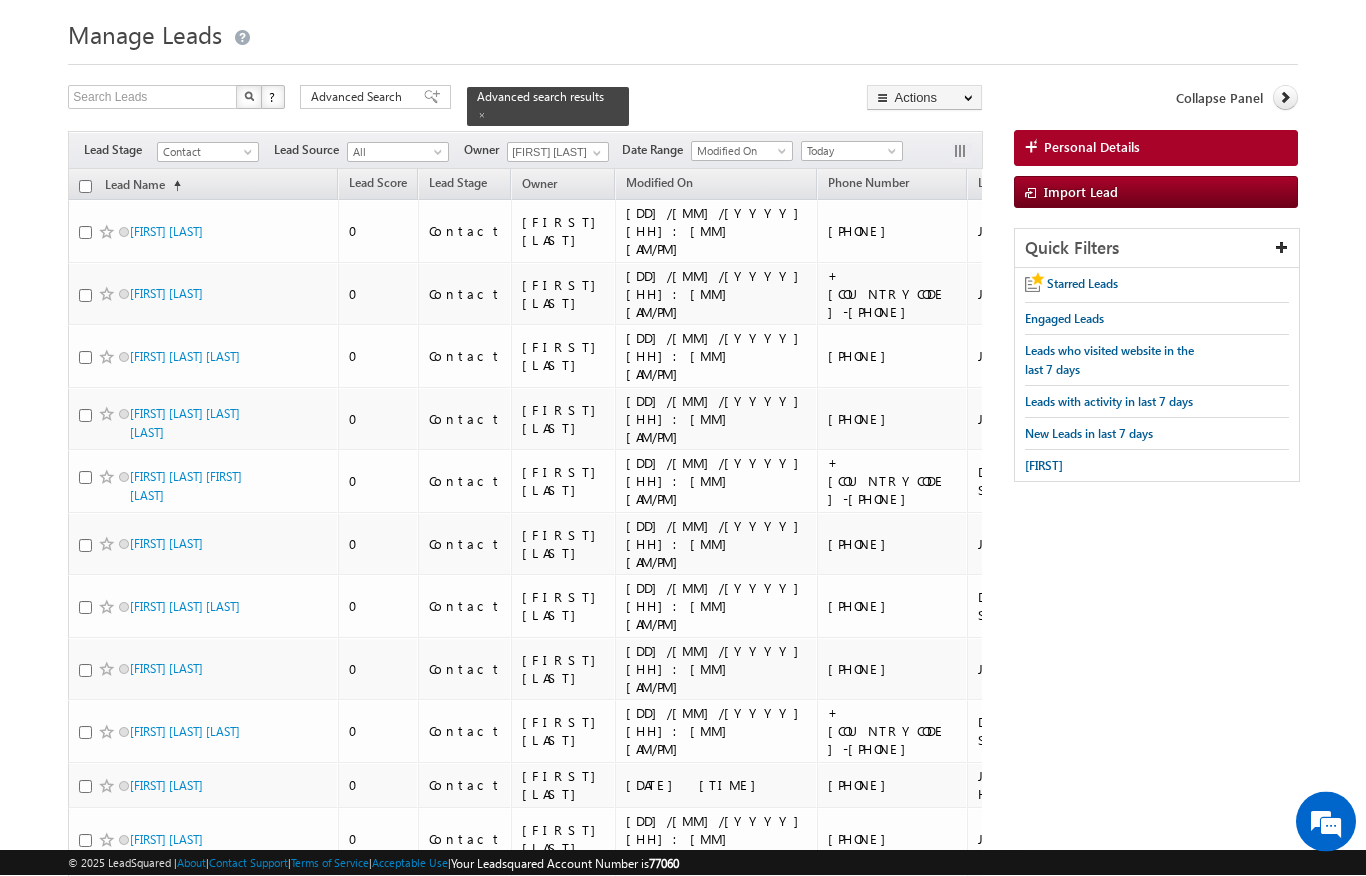scroll, scrollTop: 0, scrollLeft: 0, axis: both 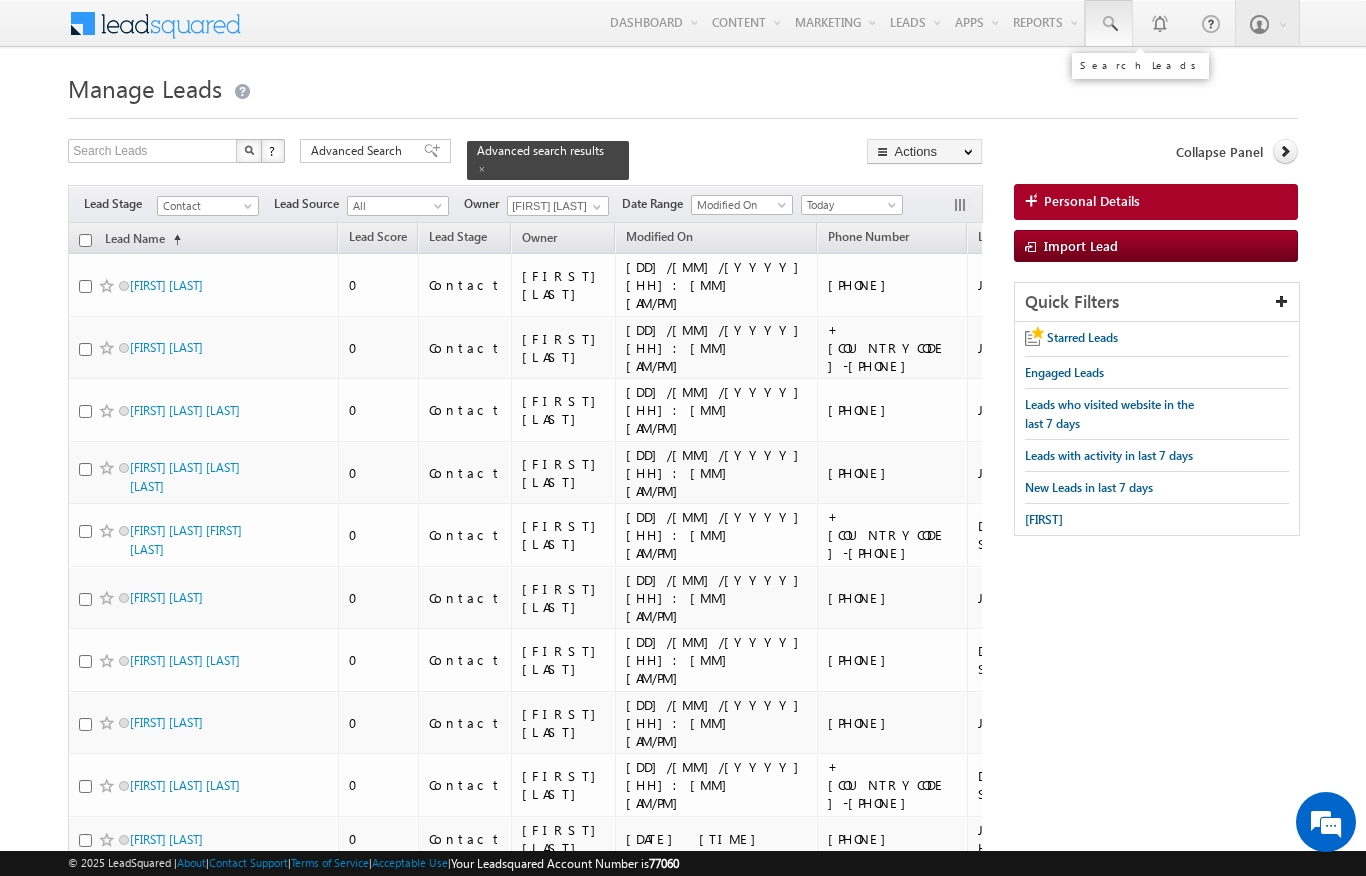 click at bounding box center [1109, 24] 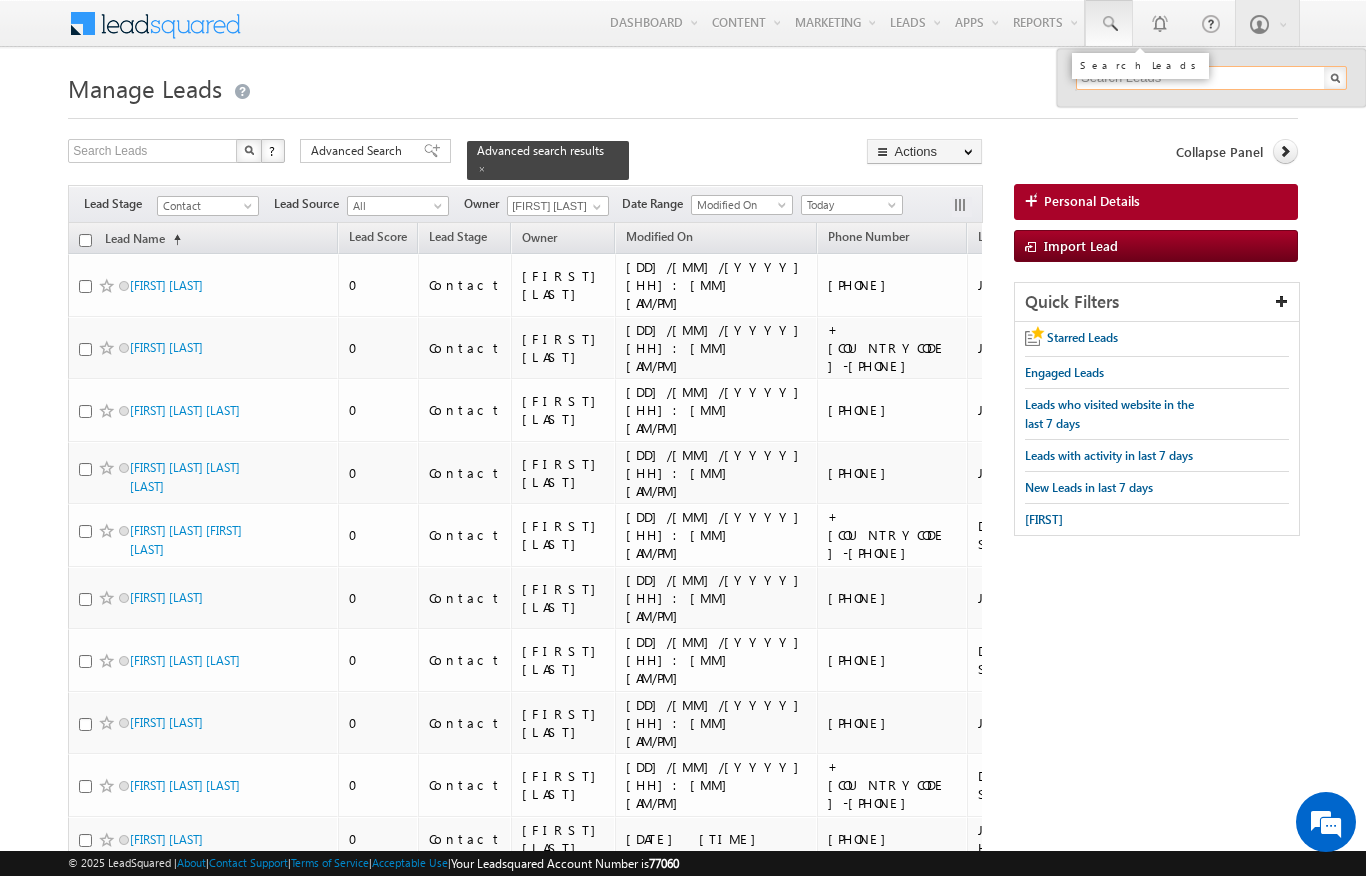 click at bounding box center (1211, 78) 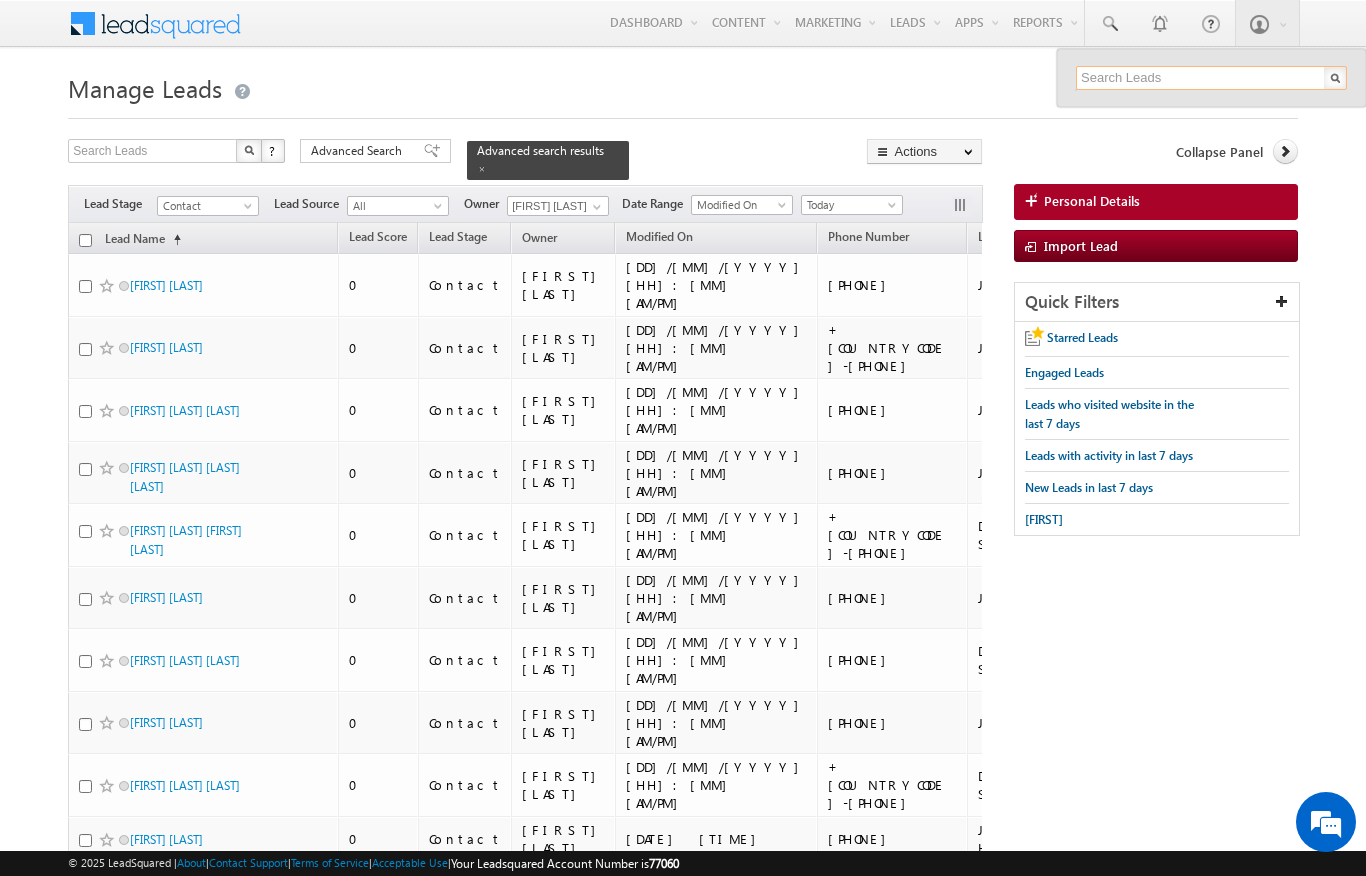 paste on "[PHONE]" 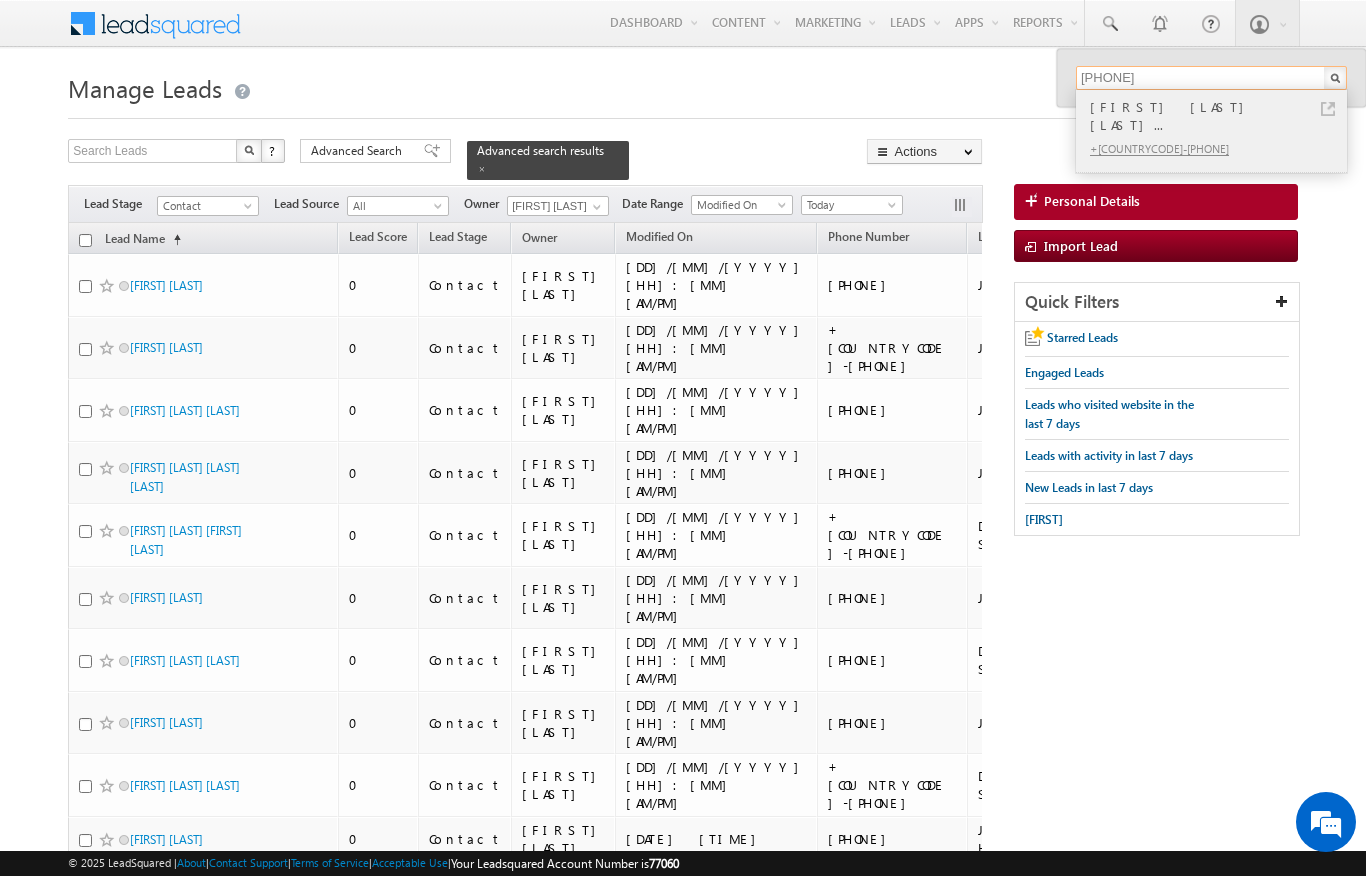 type on "502590992" 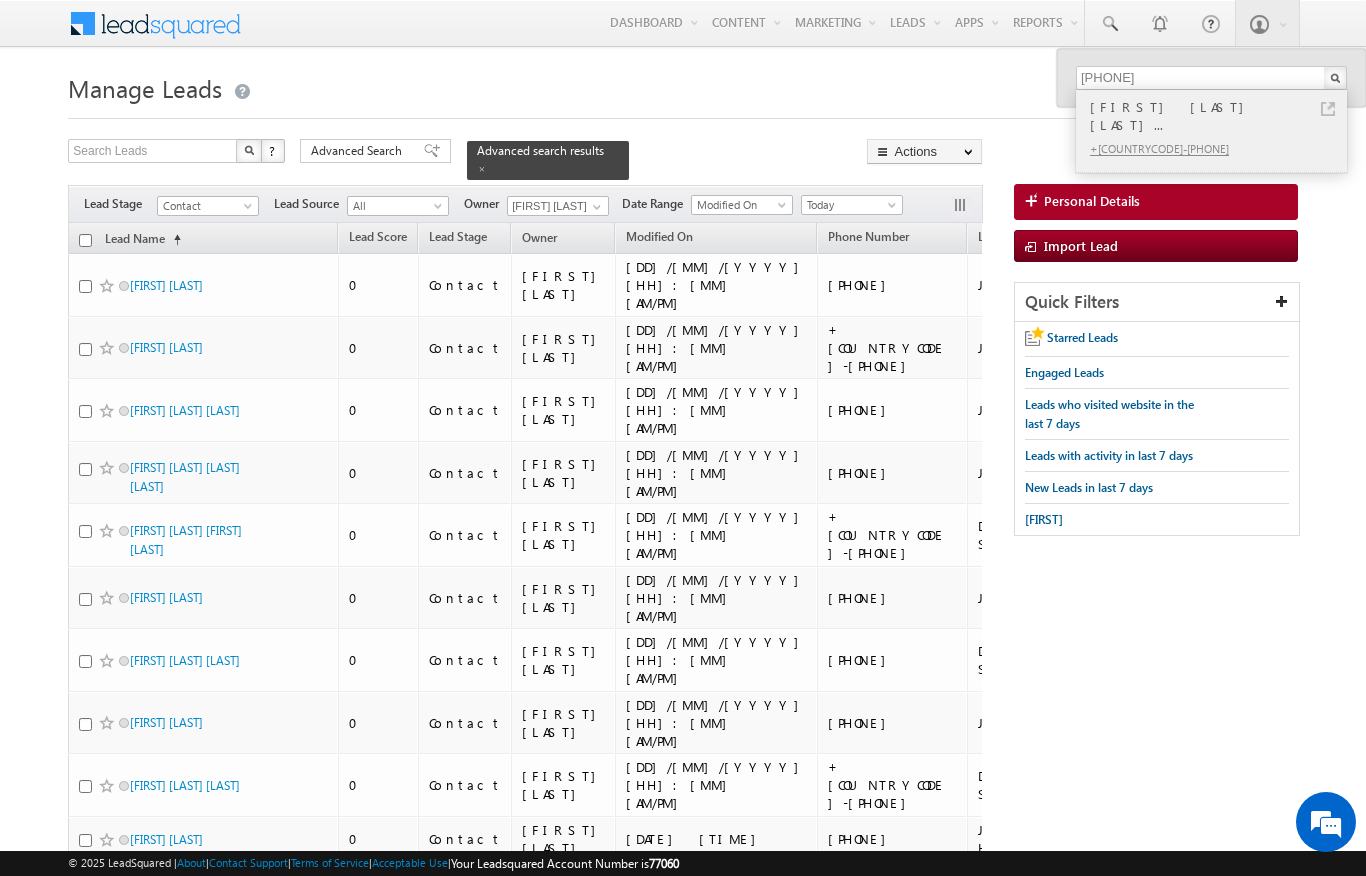 click at bounding box center (1328, 109) 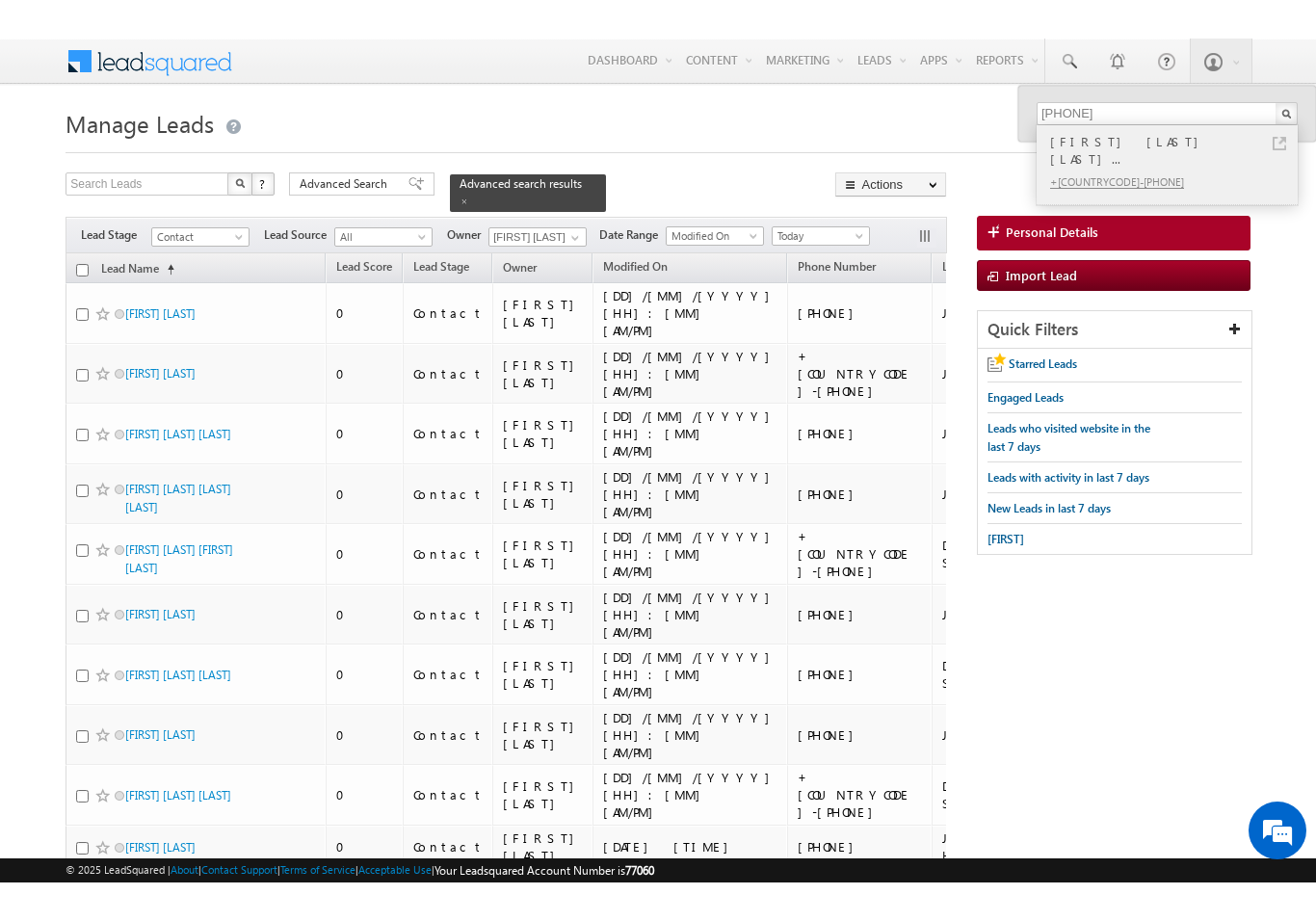 scroll, scrollTop: 0, scrollLeft: 0, axis: both 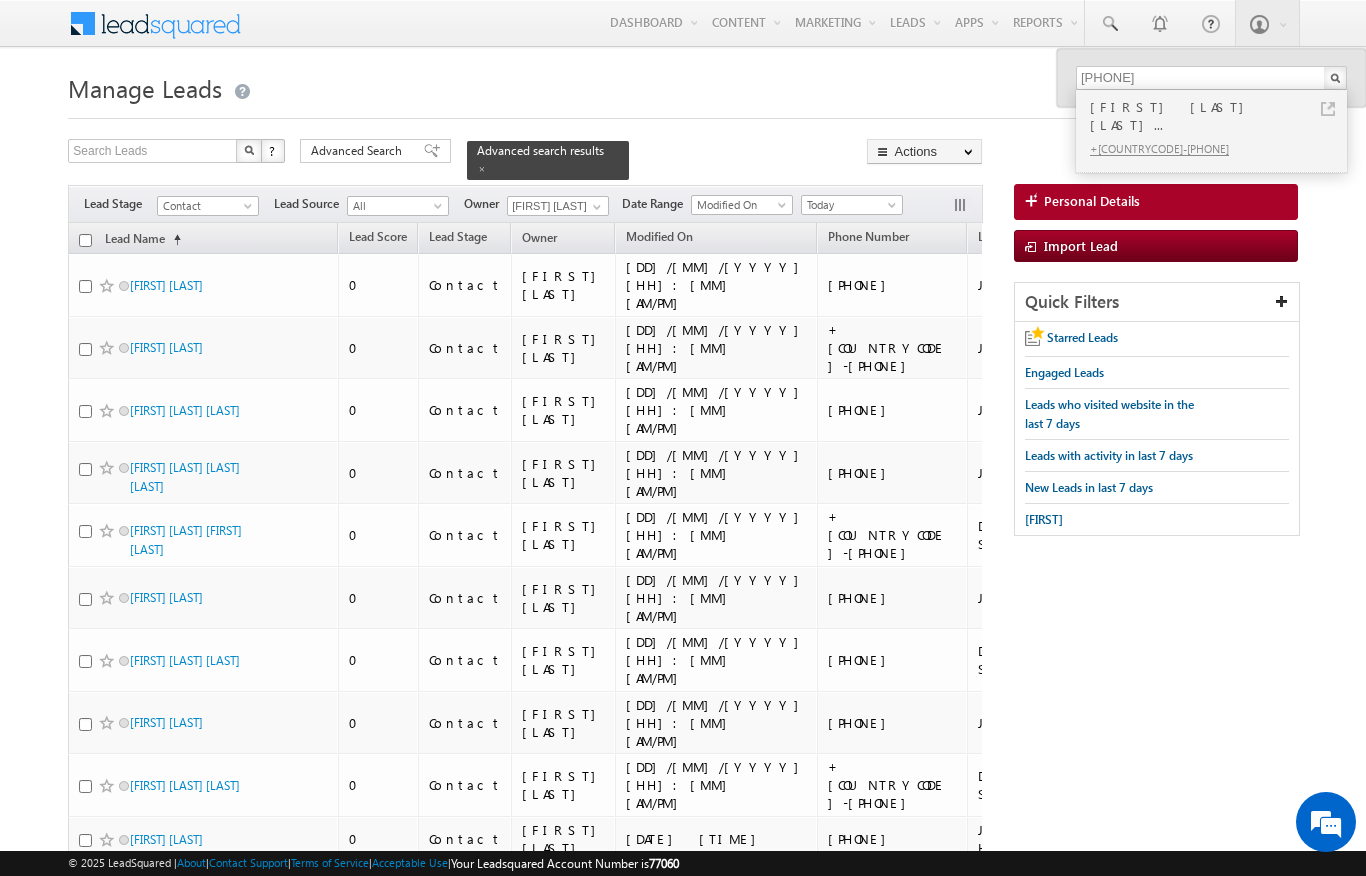 click on "Lead Name
(sorted ascending)" at bounding box center (203, 238) 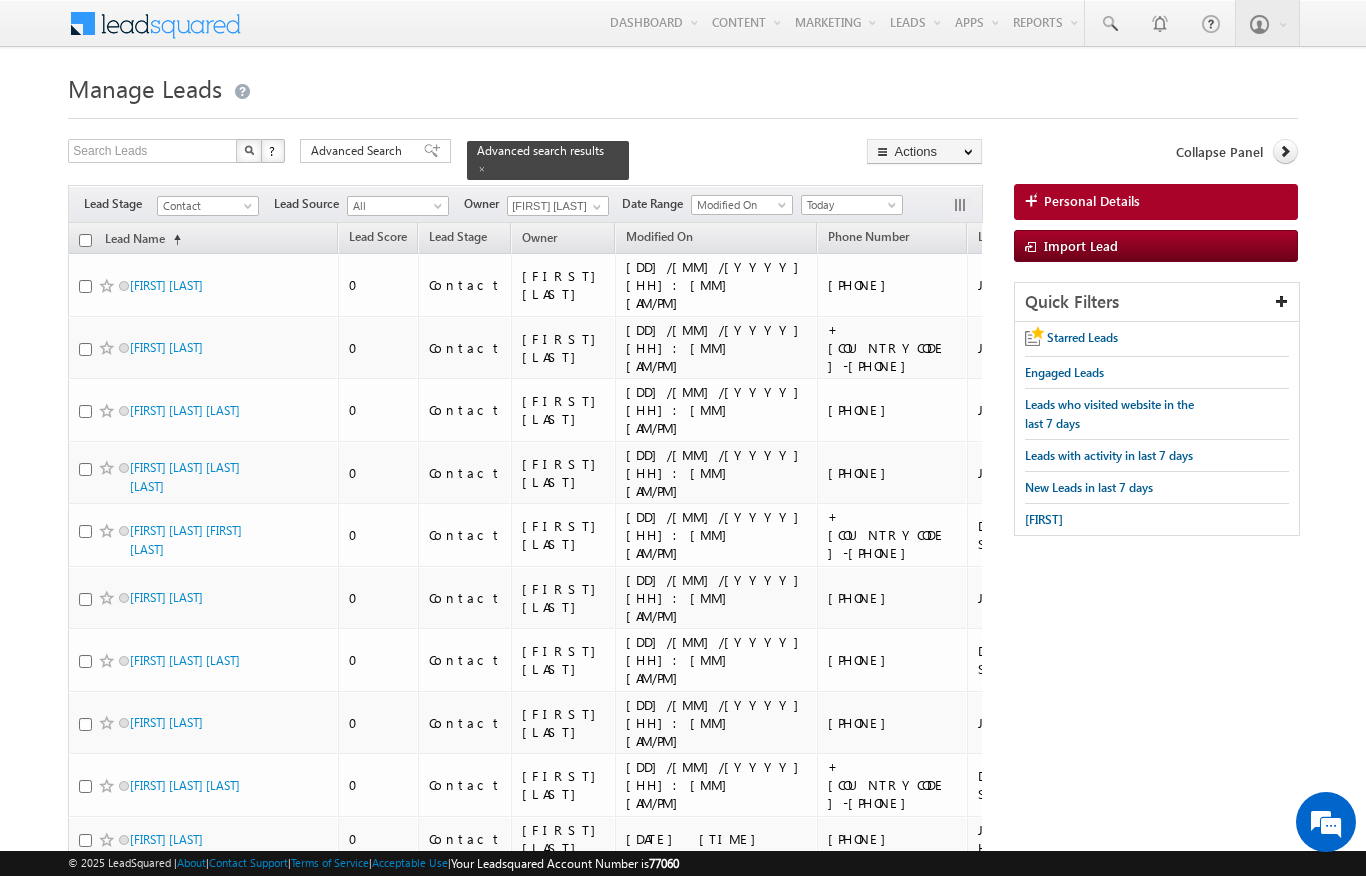 click on "Lead Name
(sorted ascending)" at bounding box center (203, 238) 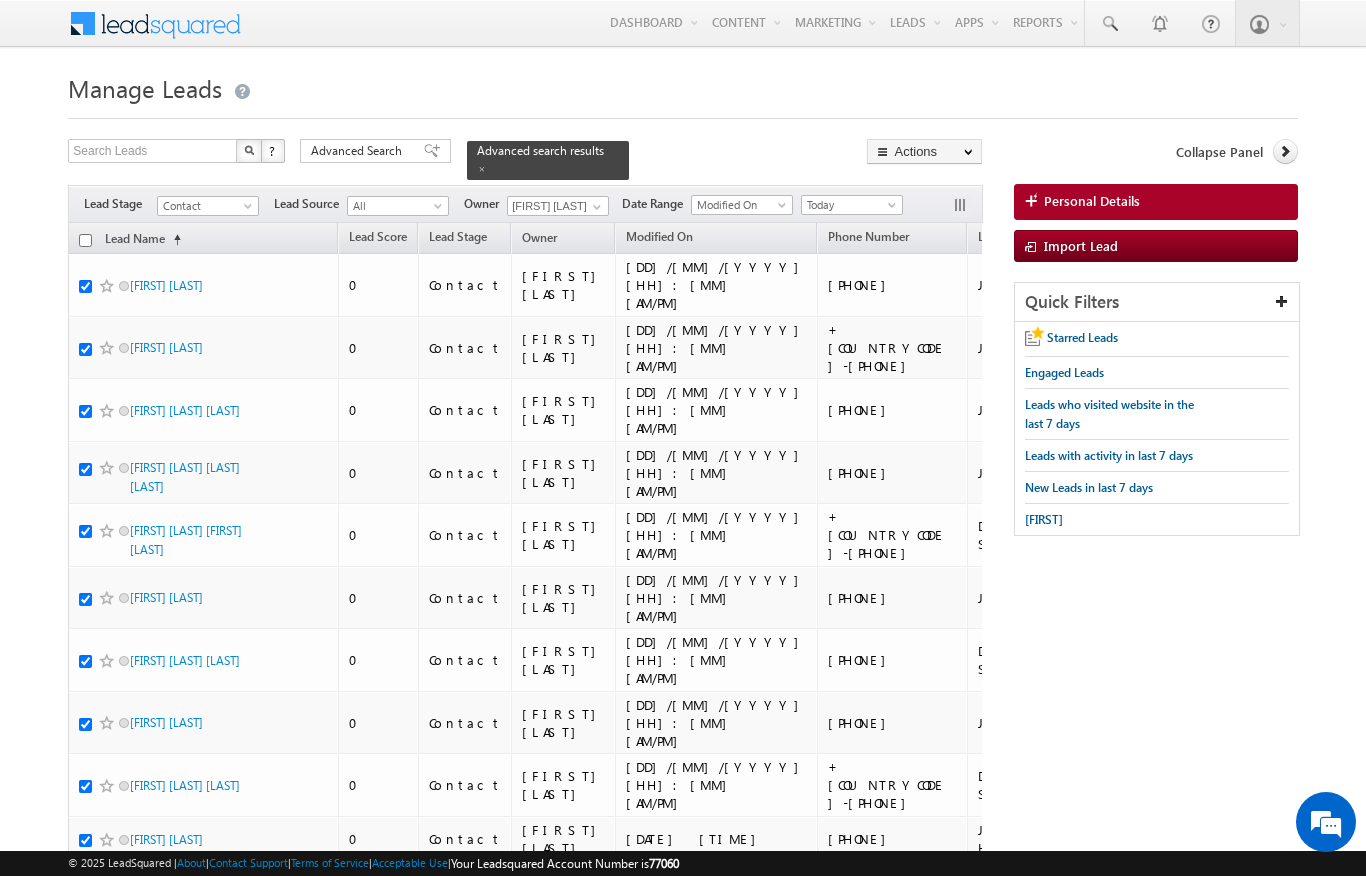checkbox on "true" 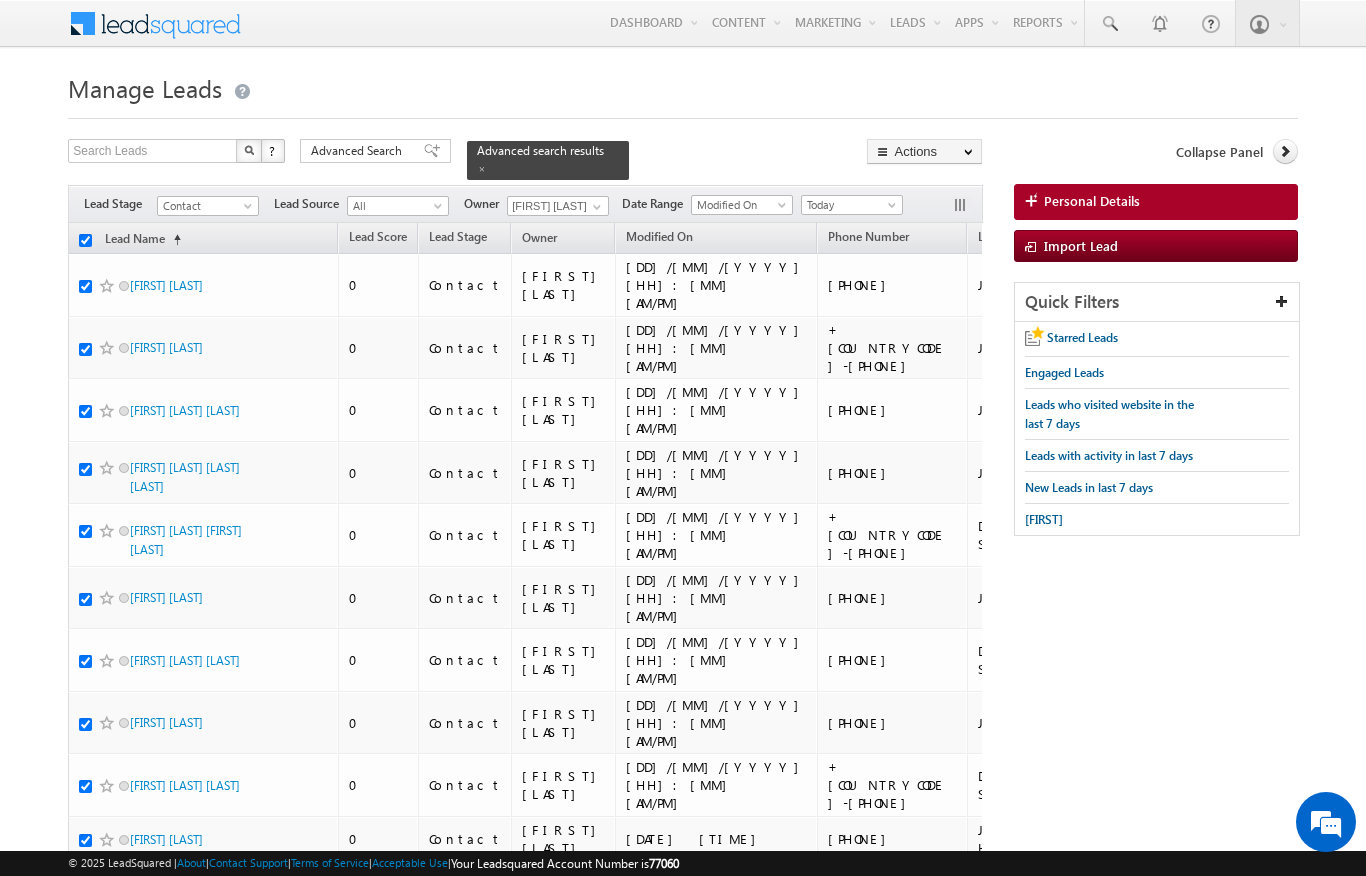 checkbox on "true" 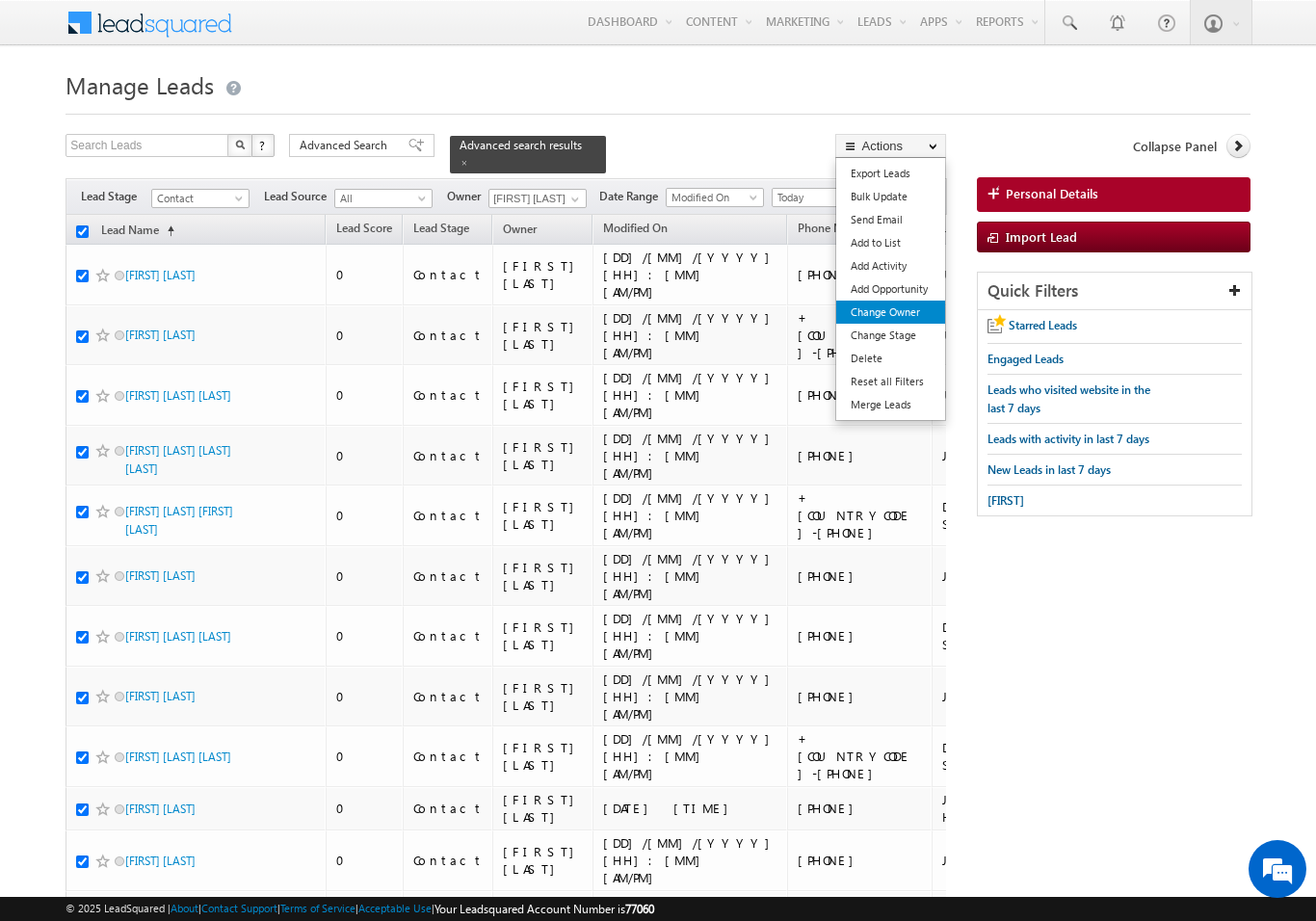 click on "Change Owner" at bounding box center (890, 312) 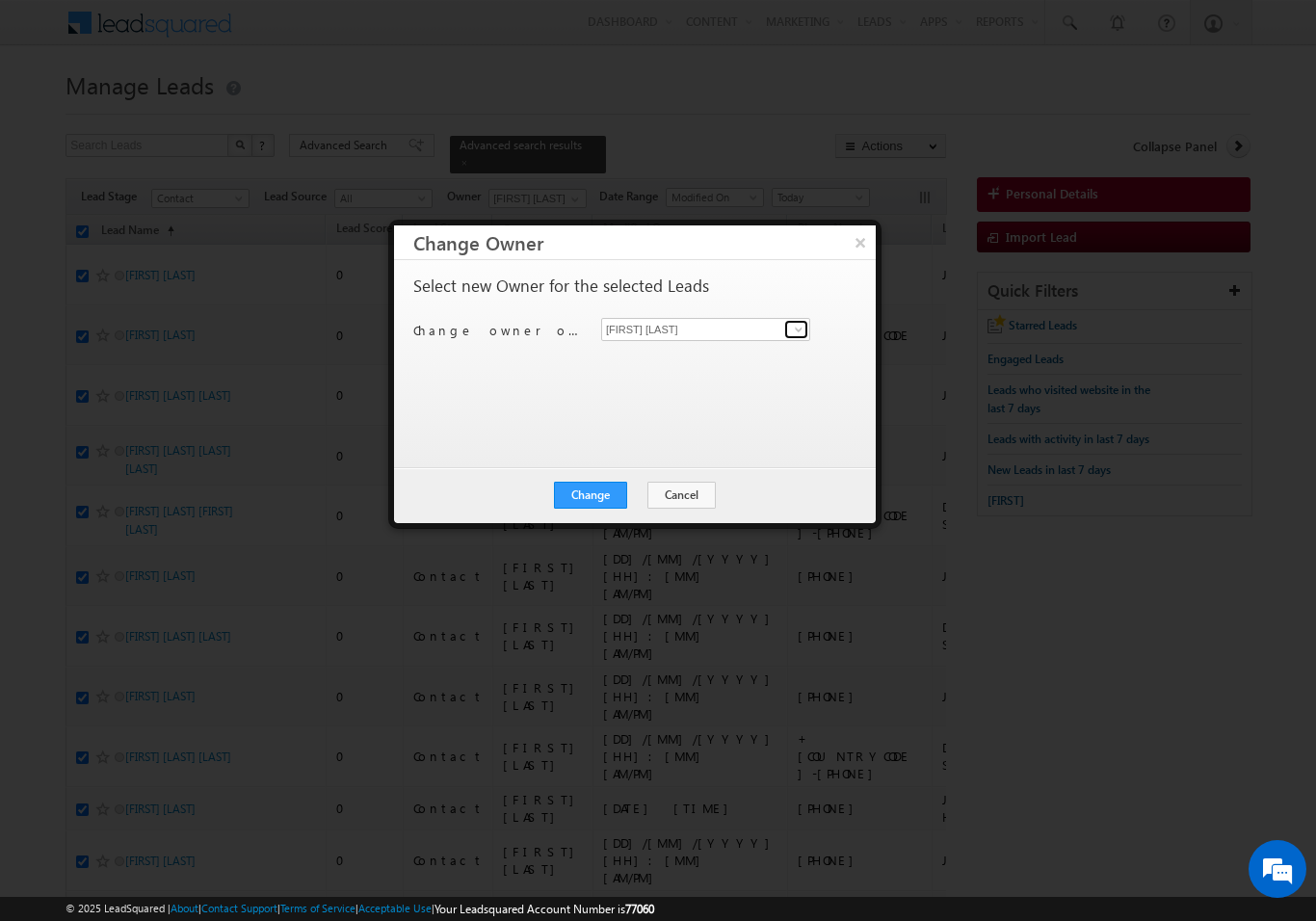 click at bounding box center [796, 329] 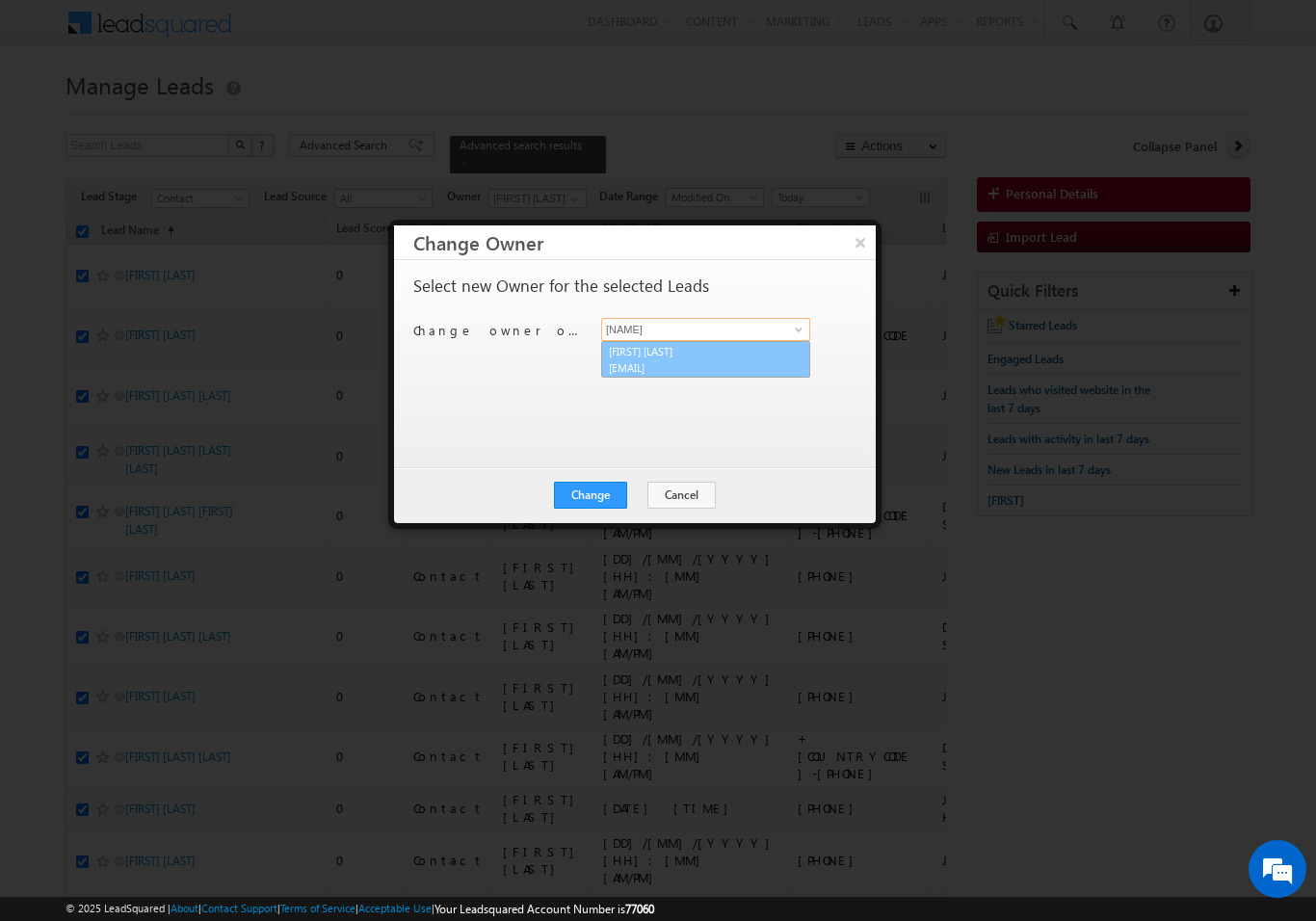 click on "[EMAIL]" at bounding box center (696, 367) 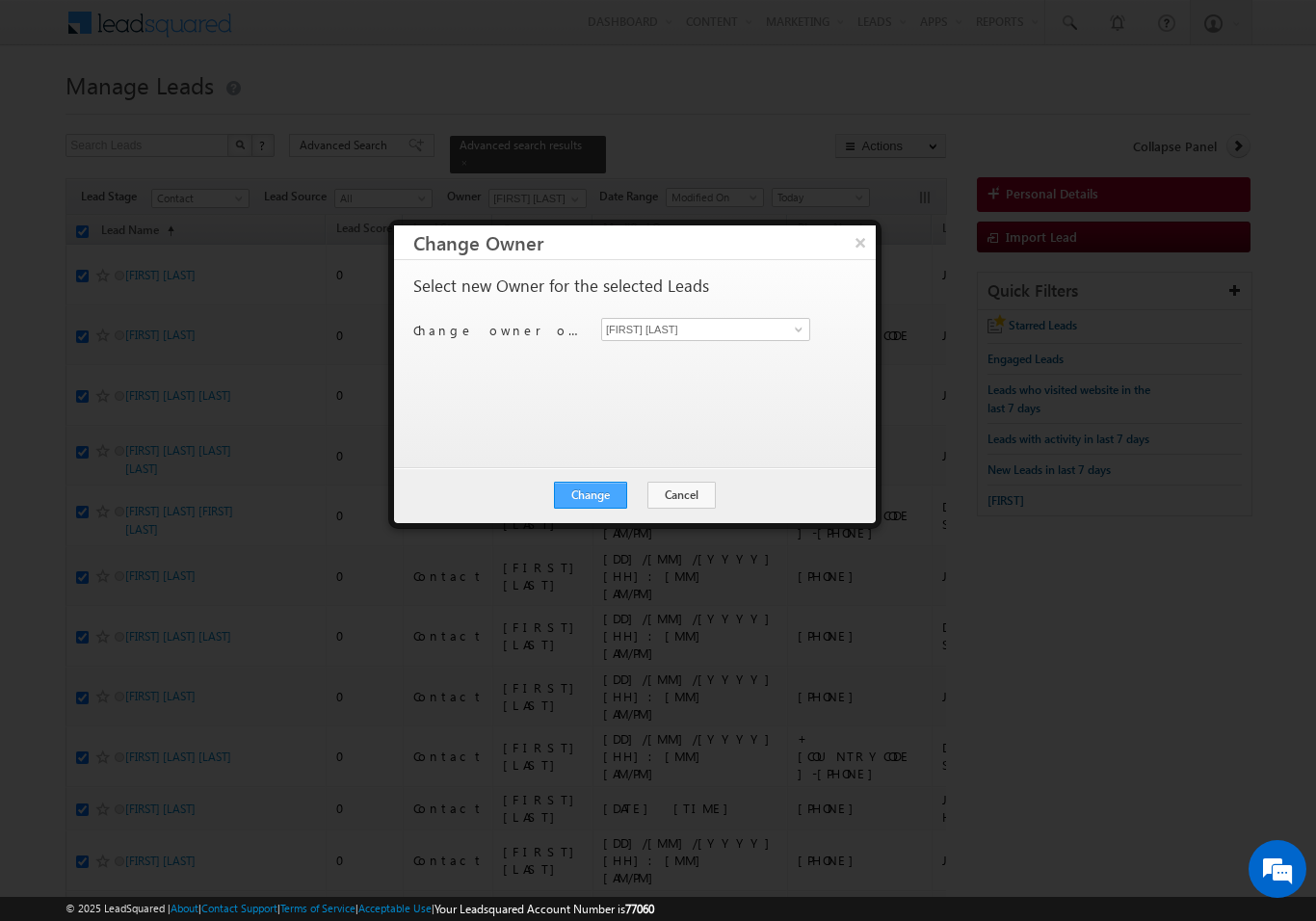 click on "Change" at bounding box center [591, 495] 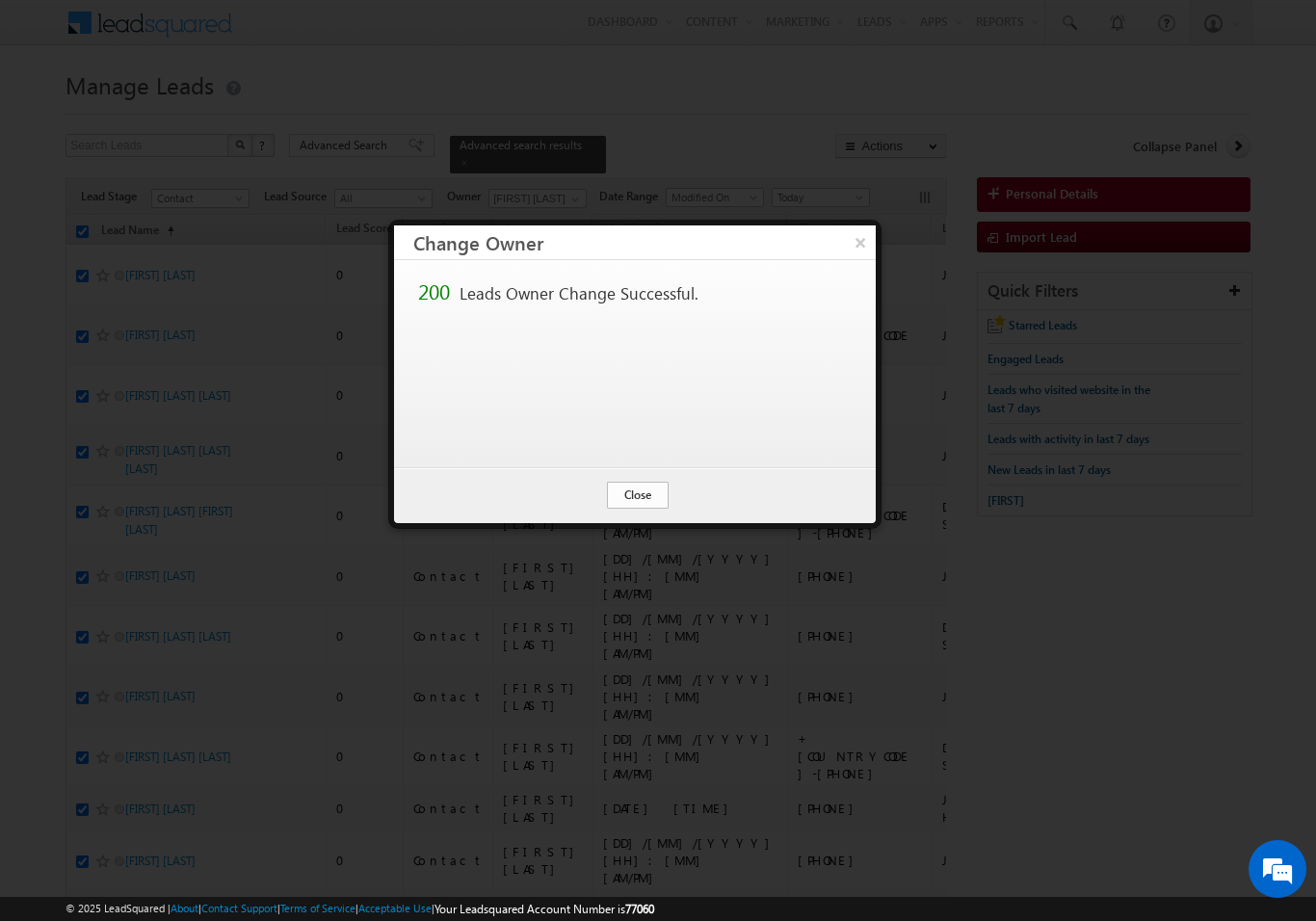 click on "Close" at bounding box center [638, 495] 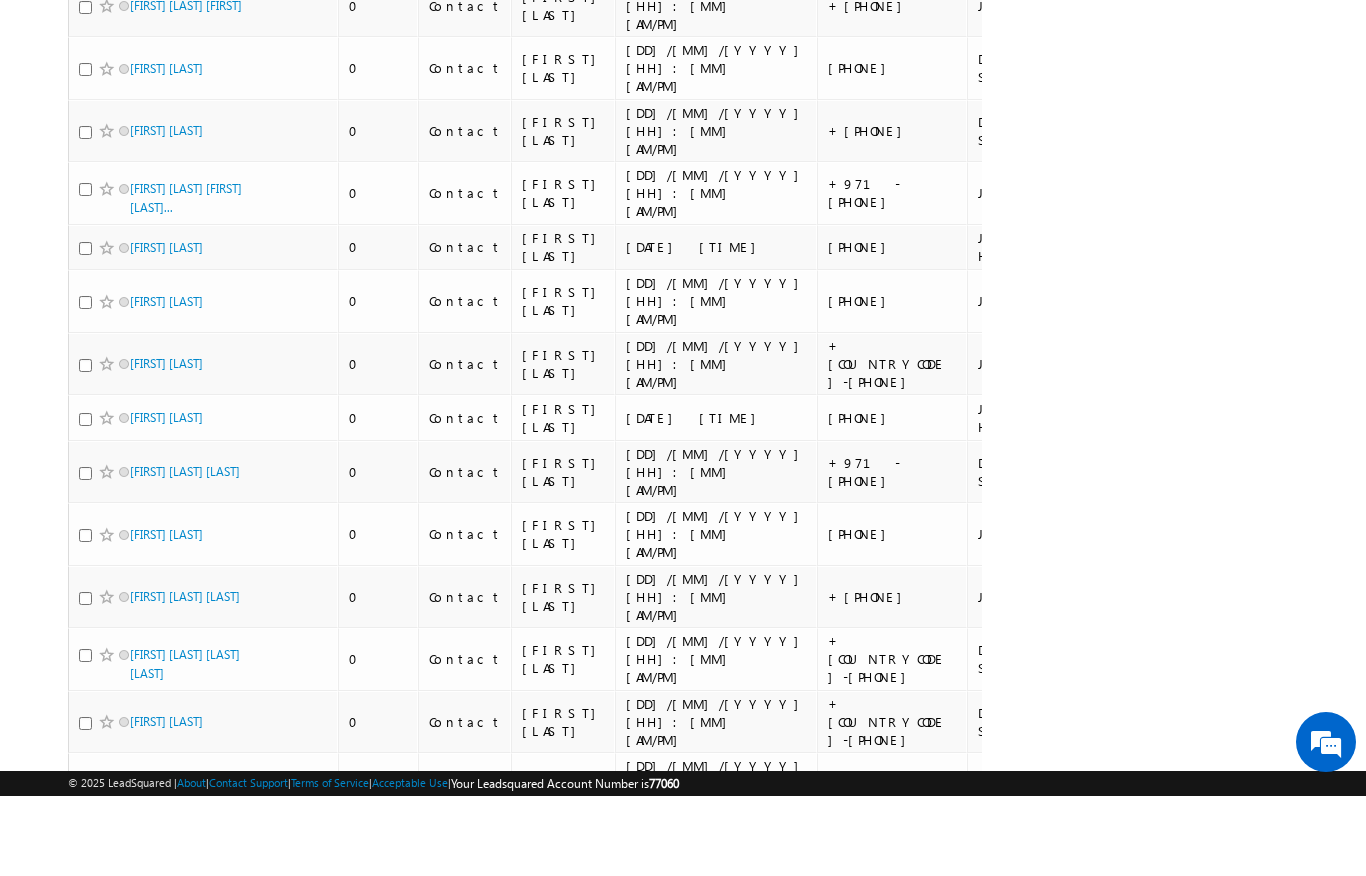 scroll, scrollTop: 3517, scrollLeft: 0, axis: vertical 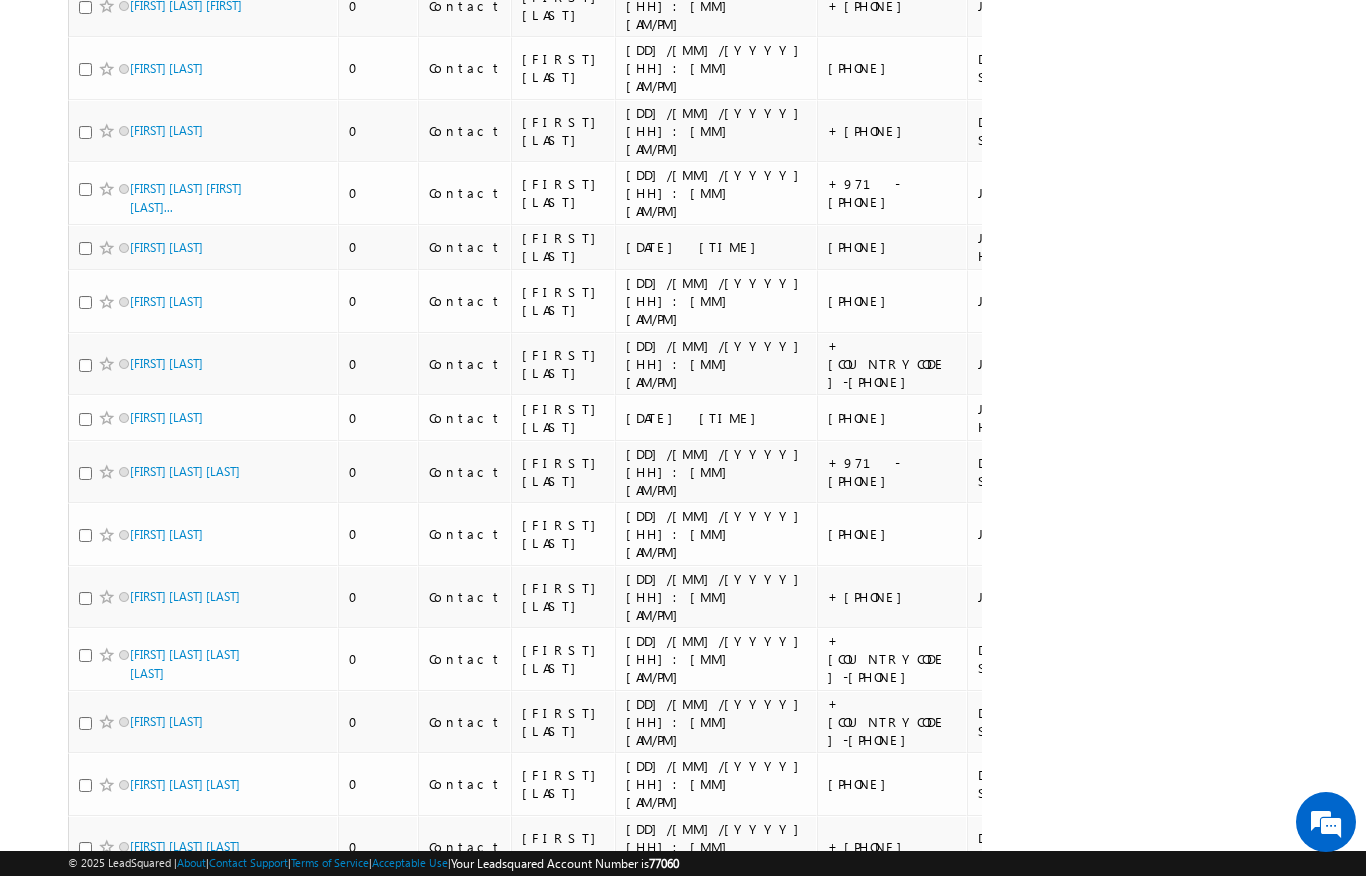 click on "Menu
Niraj Upadhyay
niraj .upad hyay@ indgl obal. ae
obal." at bounding box center [683, 2829] 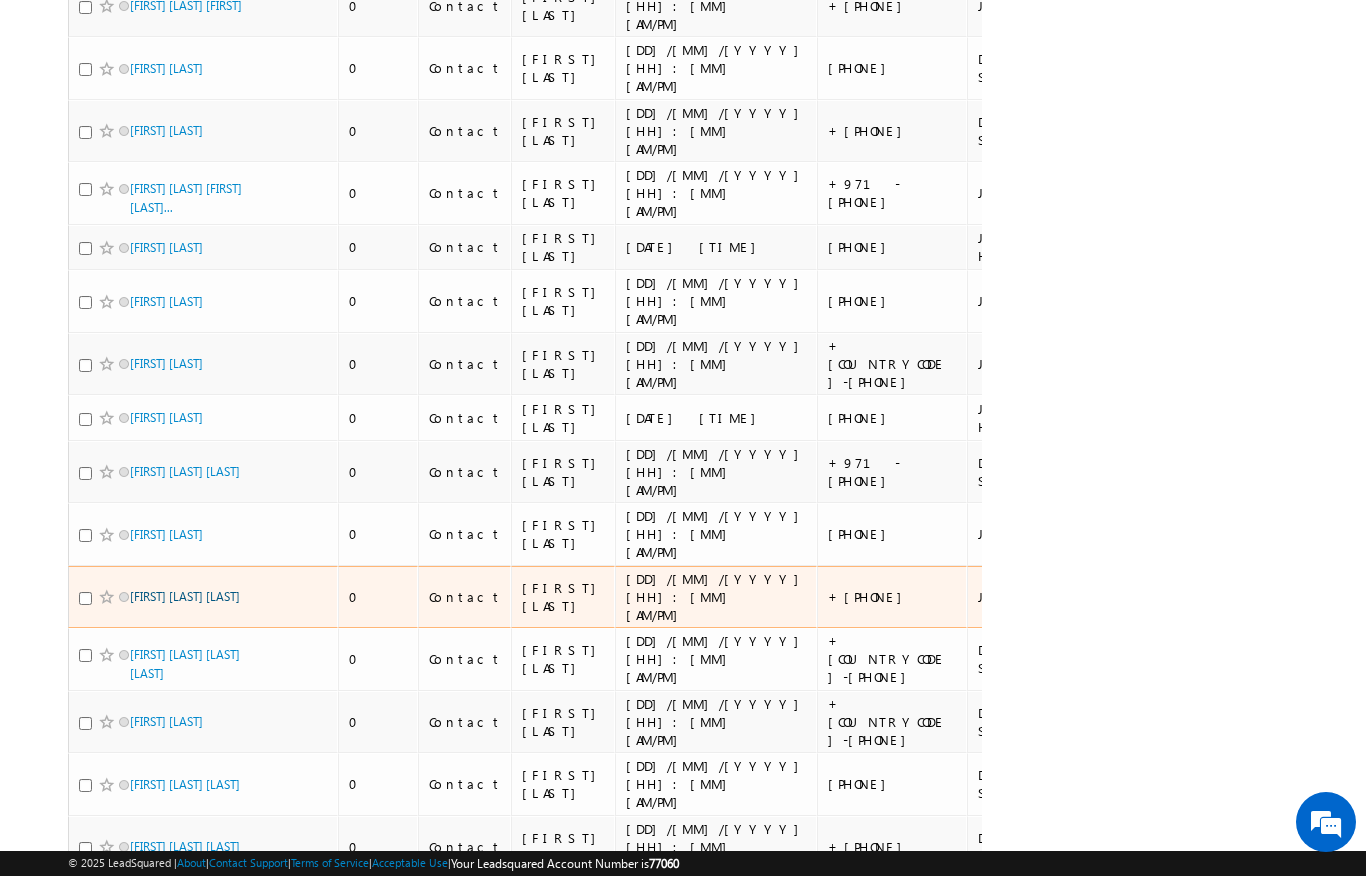 click on "[FIRST] [LAST] [LAST]" at bounding box center (185, 596) 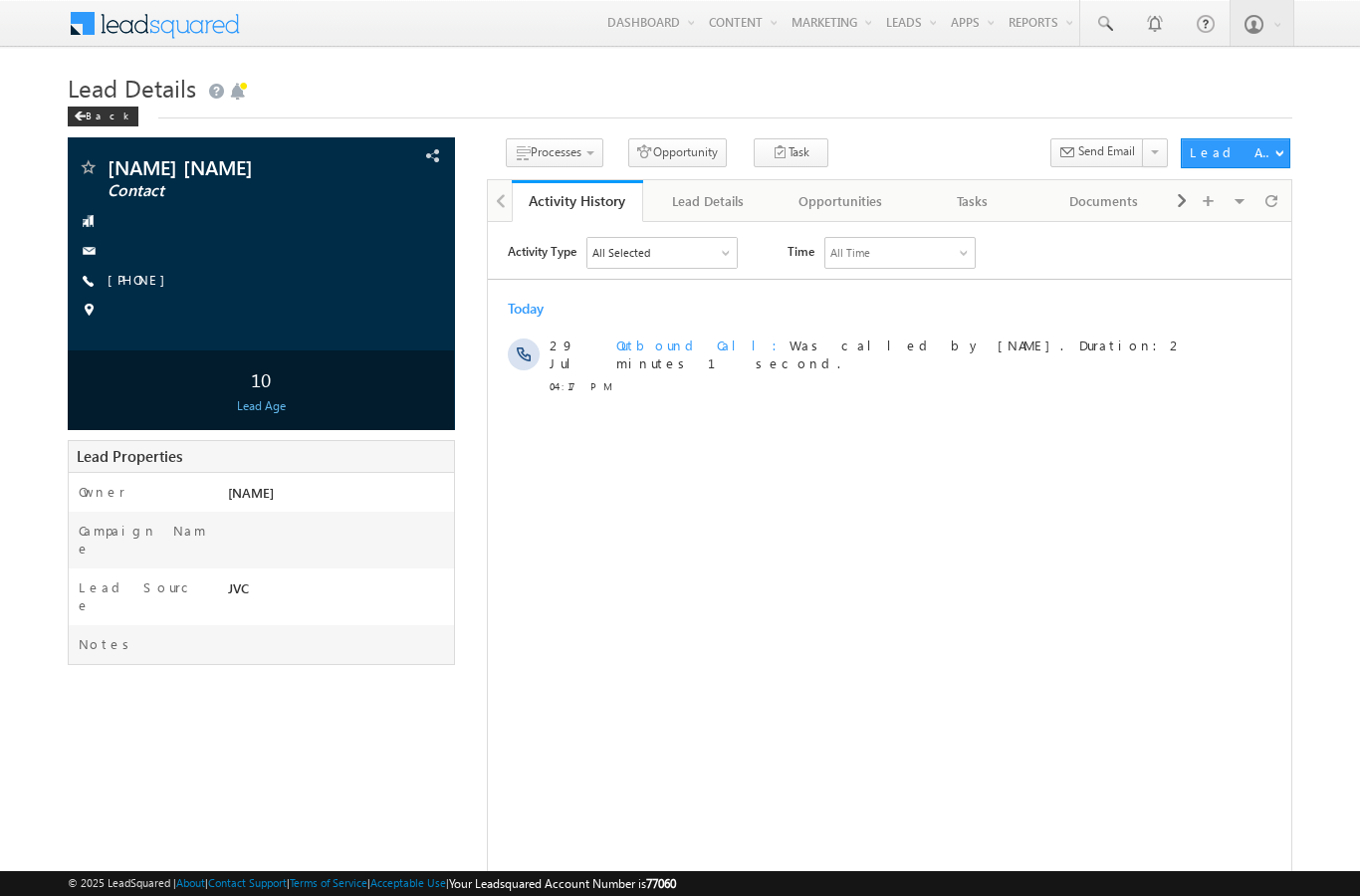 scroll, scrollTop: 0, scrollLeft: 0, axis: both 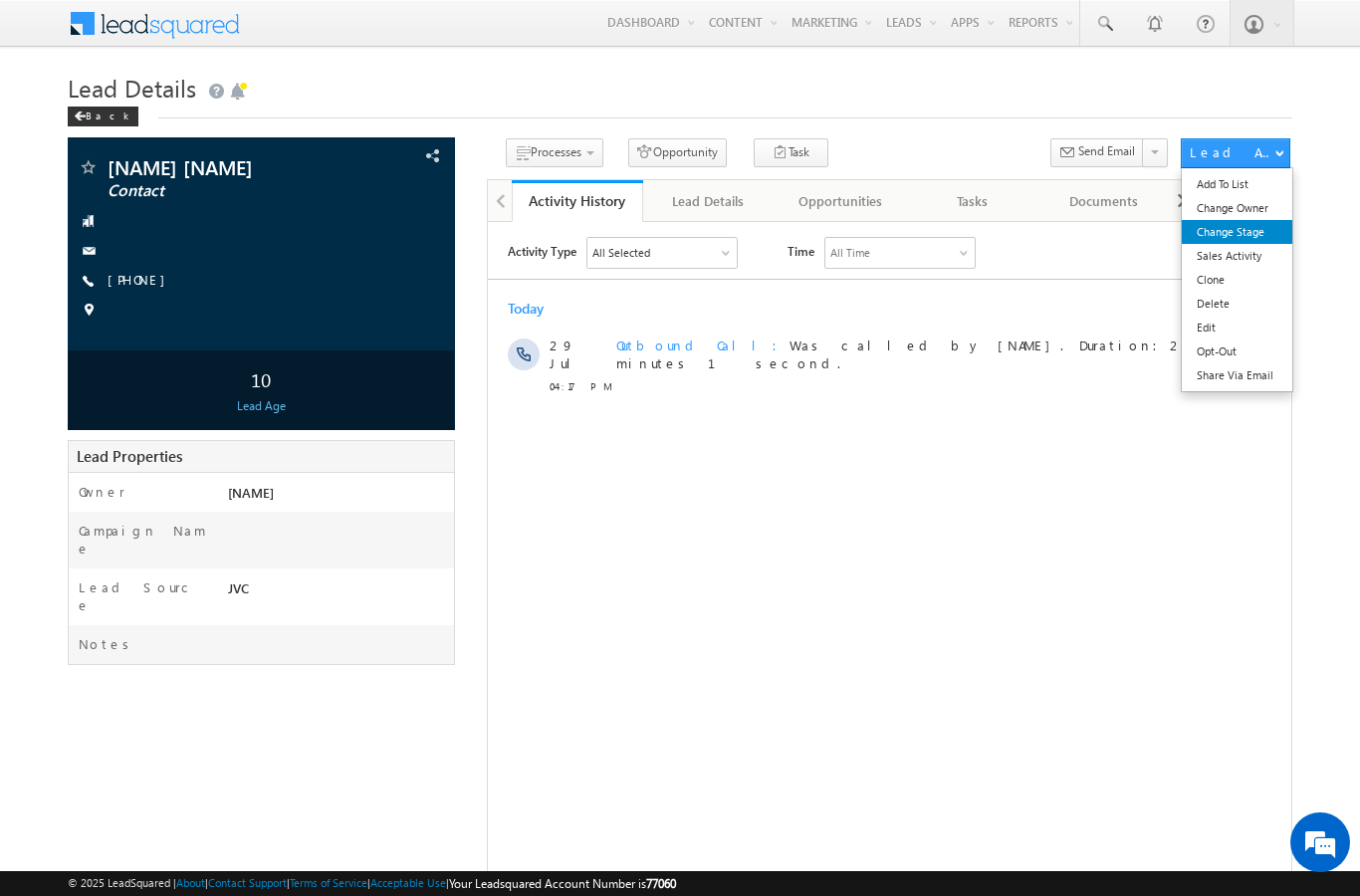 click on "Change Stage" at bounding box center (1237, 232) 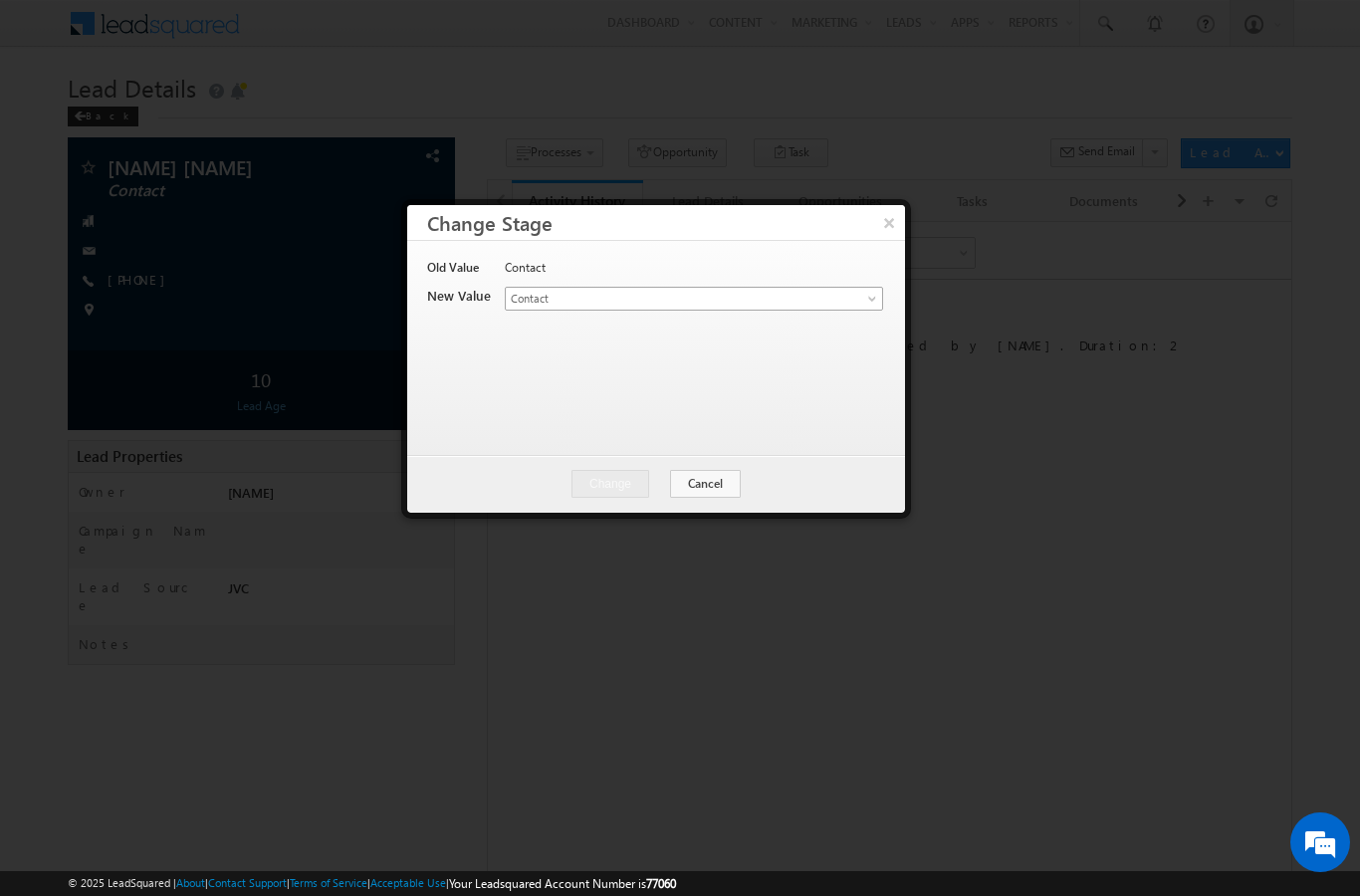 click at bounding box center [874, 303] 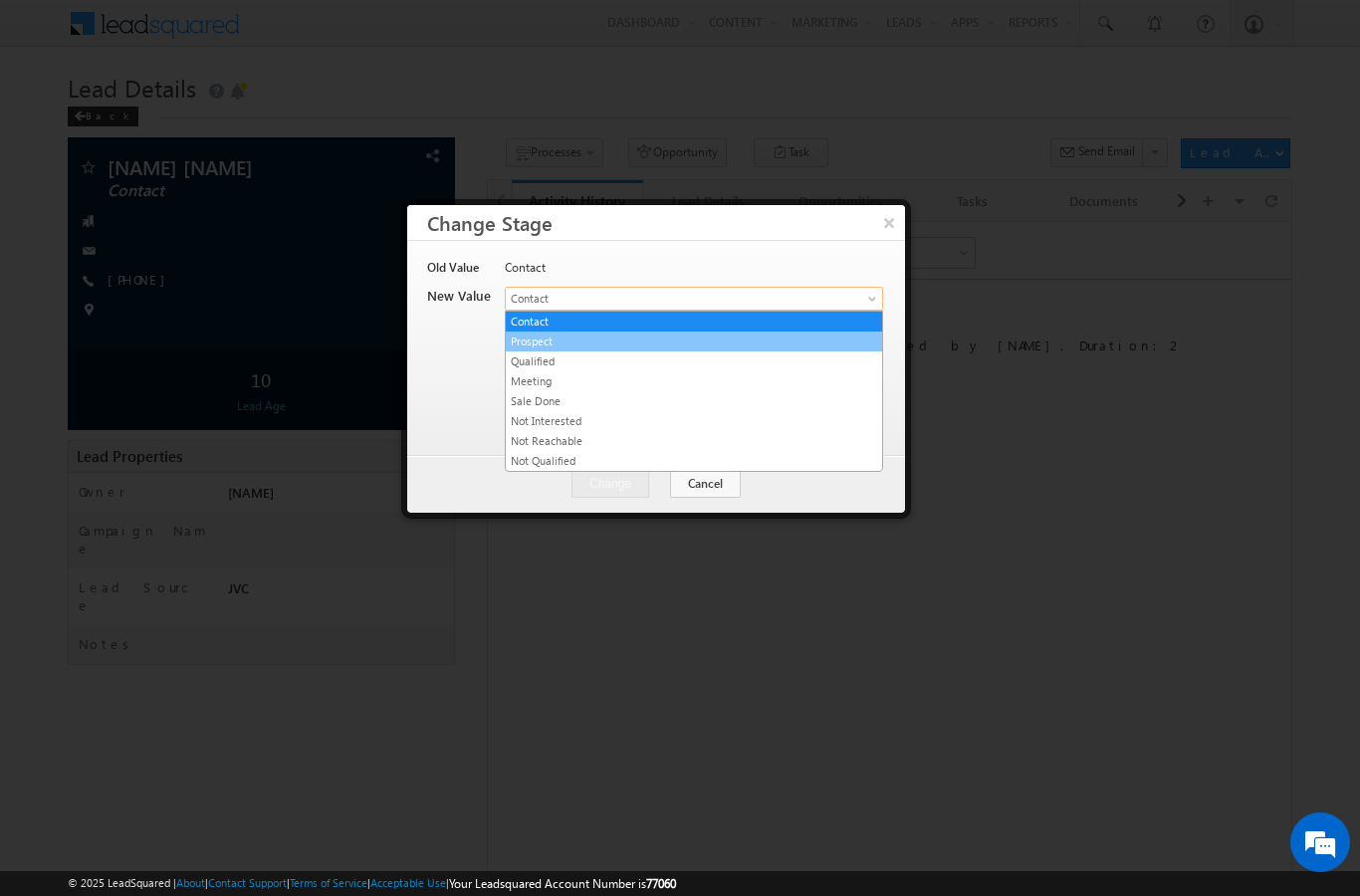 click on "Prospect" at bounding box center [694, 341] 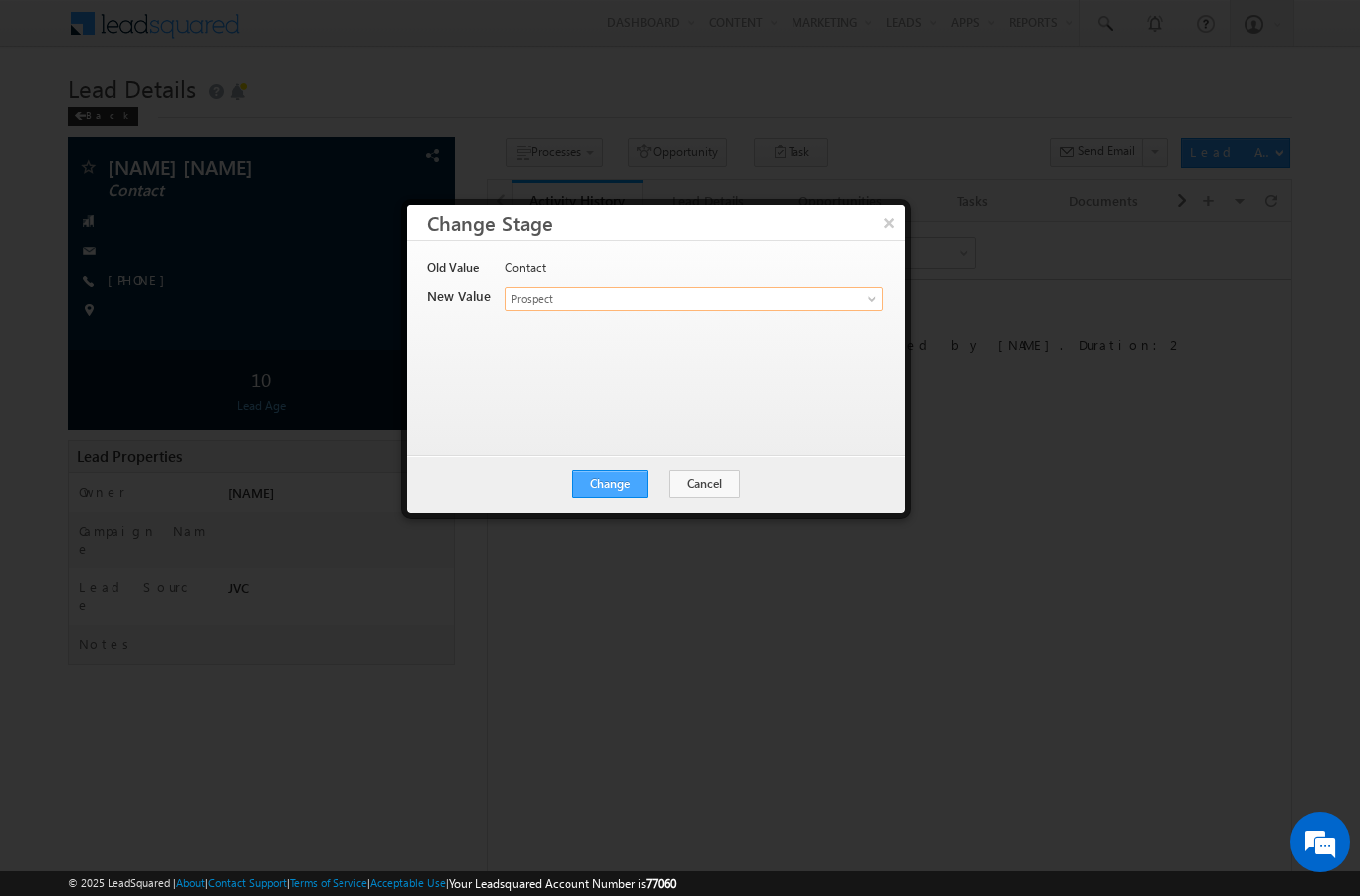 click on "Change" at bounding box center [610, 484] 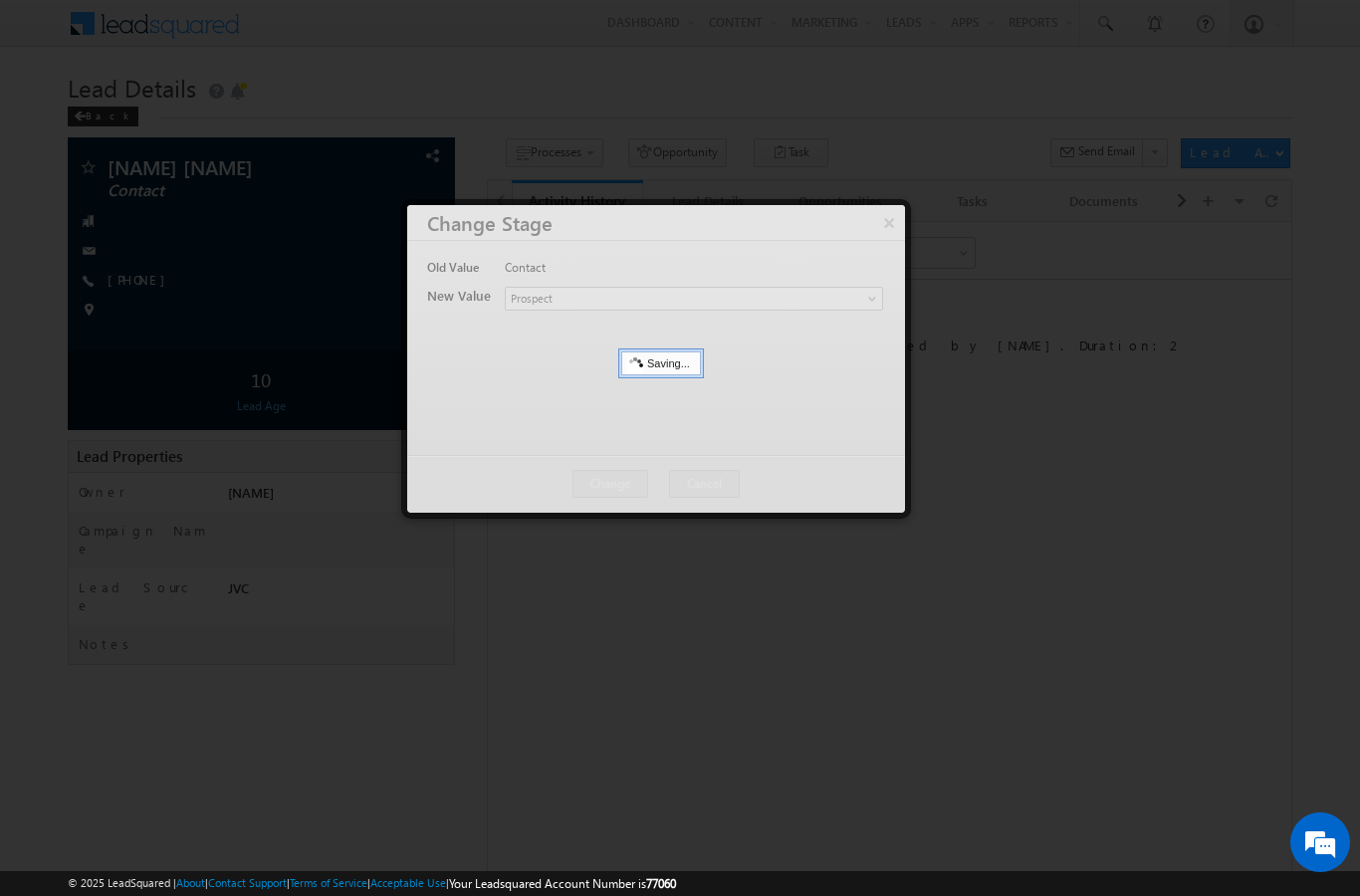 scroll, scrollTop: 0, scrollLeft: 0, axis: both 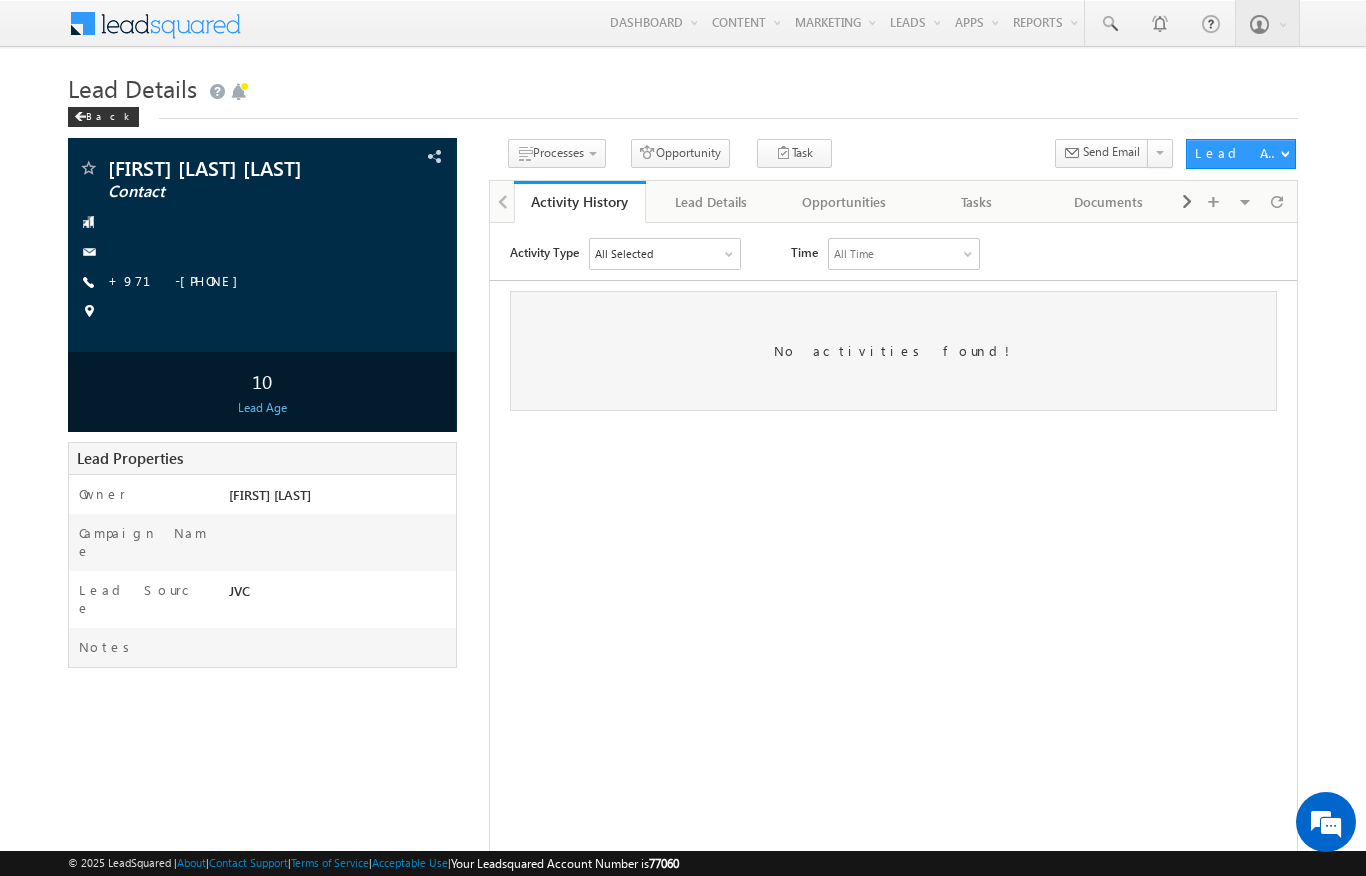 click on "All Selected" at bounding box center (664, 253) 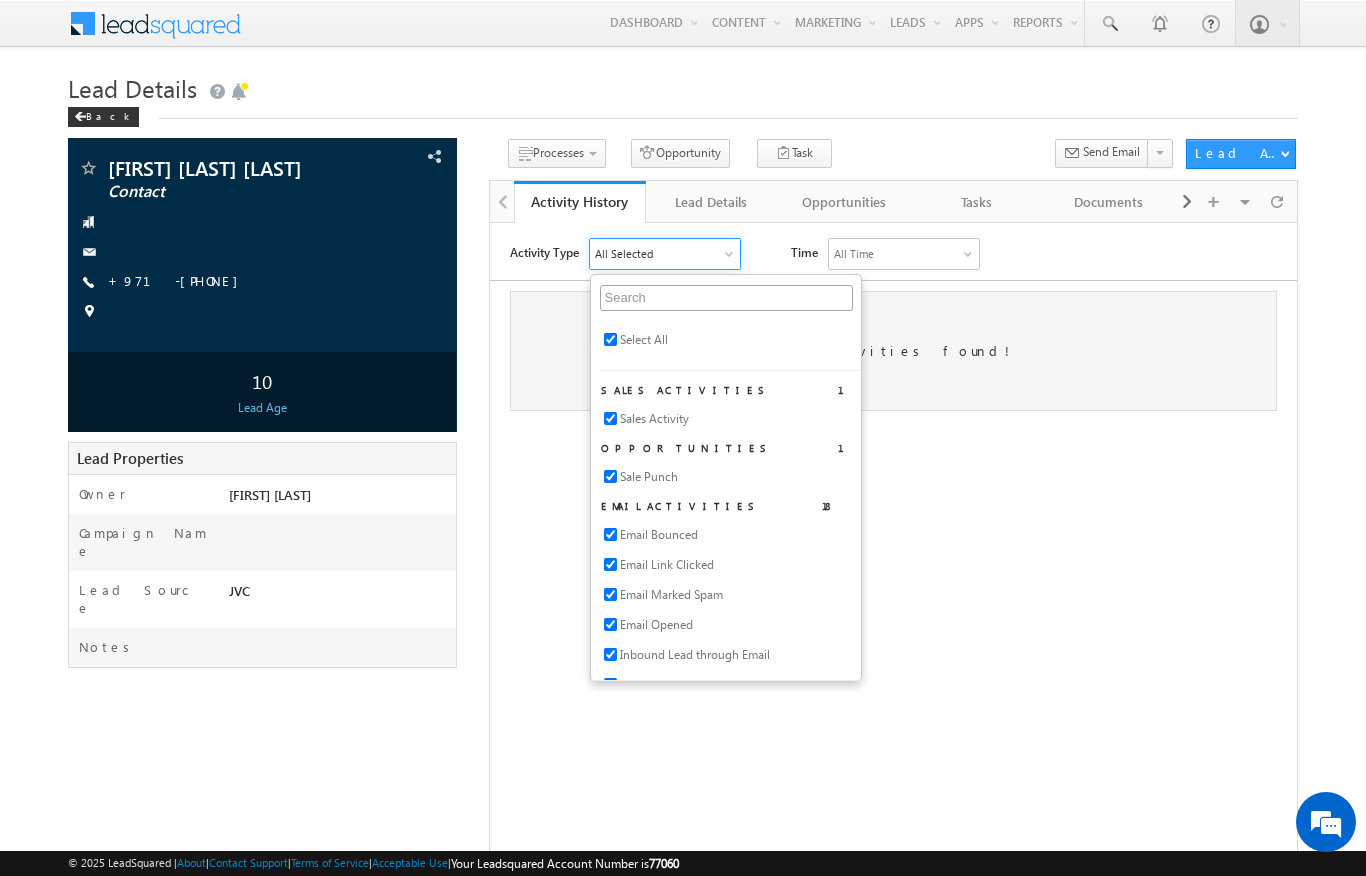 click on "Activity Type
All Selected
Select All Sales Activities 1 Sales Activity Opportunities 1 Sale Punch Email Activities 18 Email Bounced Email Link Clicked Email Marked Spam Email Opened Inbound Lead through Email Mailing preference link clicked Negative Response to Email Neutral Response to Email Positive Response to Email Resubscribed Subscribed To Newsletter Subscribed To Promotional Emails Unsubscribe Link Clicked Unsubscribed Unsubscribed From Newsletter Unsubscribed From Promotional Emails View in browser link Clicked Email Sent Web Activities 5 Conversion Button Clicked Converted to Lead Form Submitted on Website Page Visited on Website Tracking URL Clicked Lead Capture Activities 1 Lead Capture Phone Call Activities 2 25 2. DNP 5" at bounding box center [892, 323] 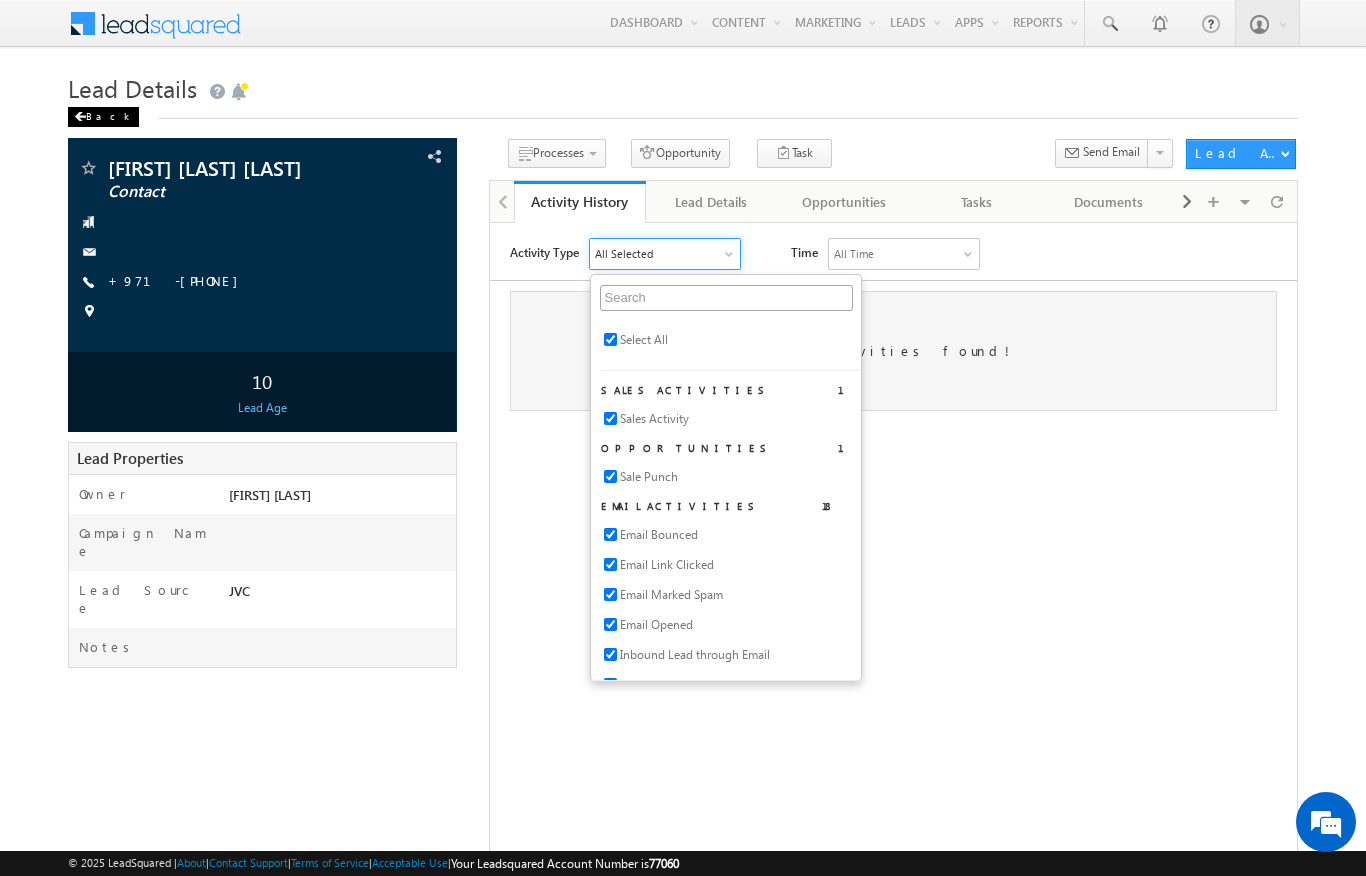 click on "Back" at bounding box center (103, 117) 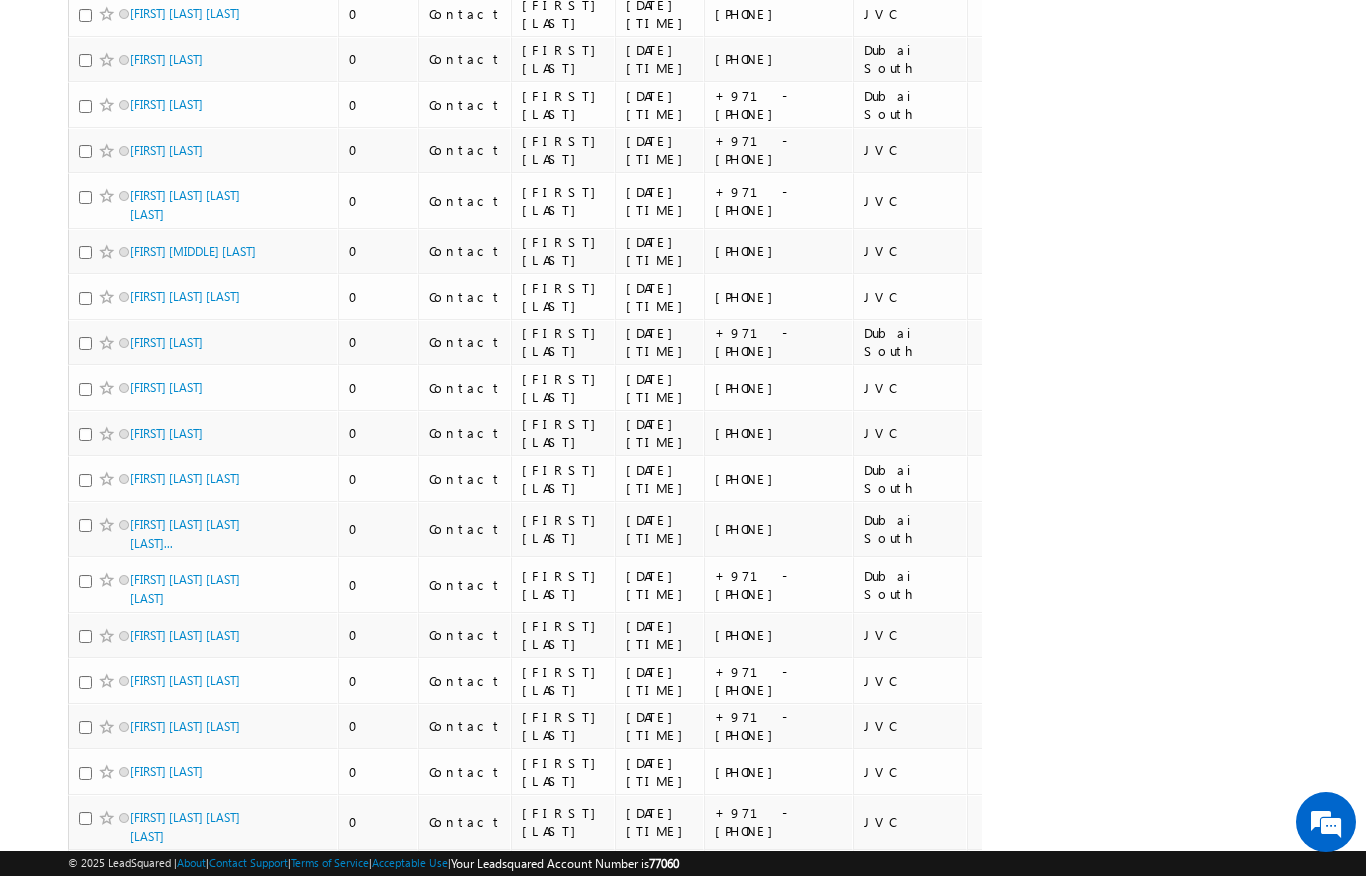scroll, scrollTop: 0, scrollLeft: 0, axis: both 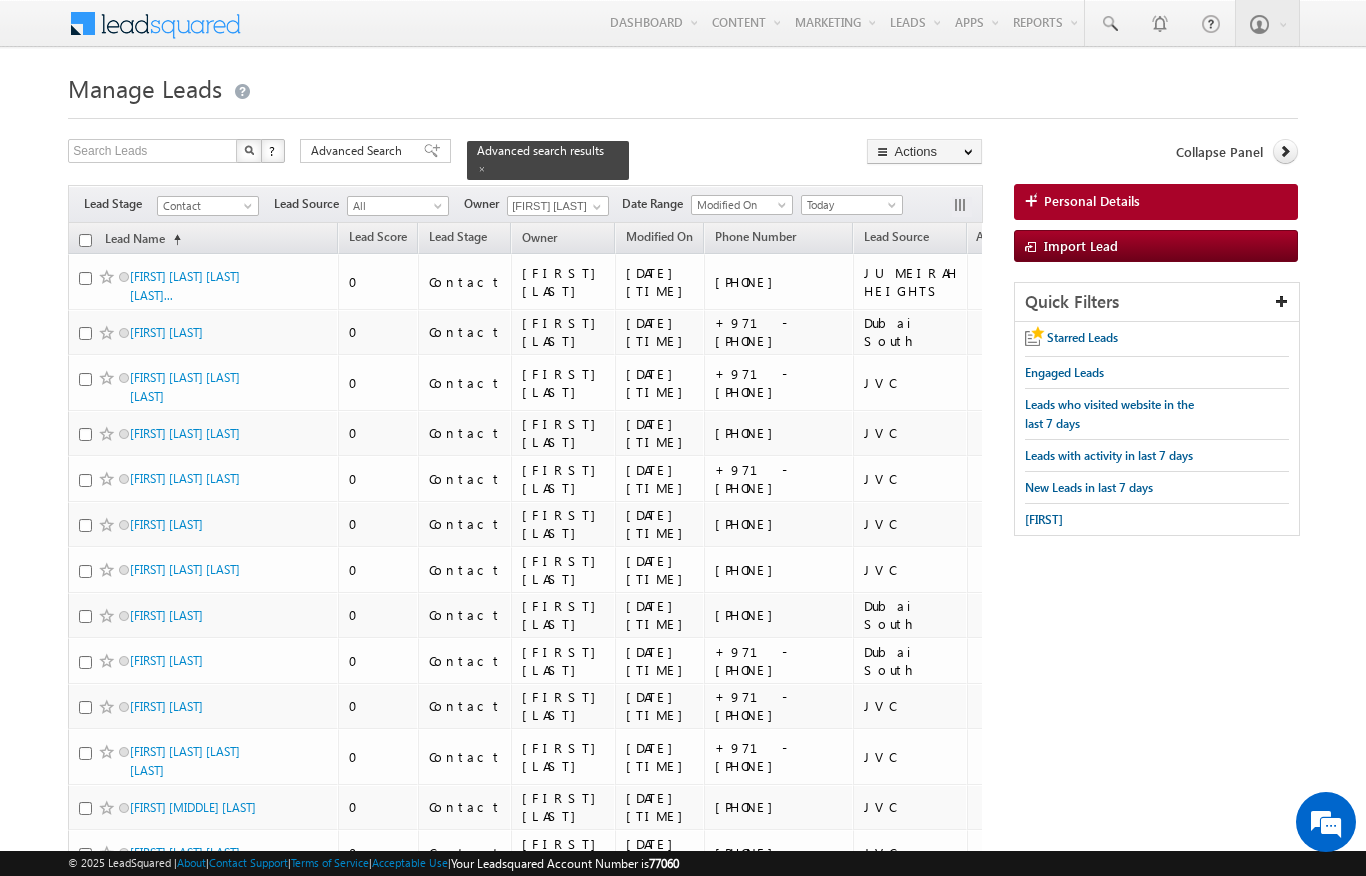 click at bounding box center [85, 240] 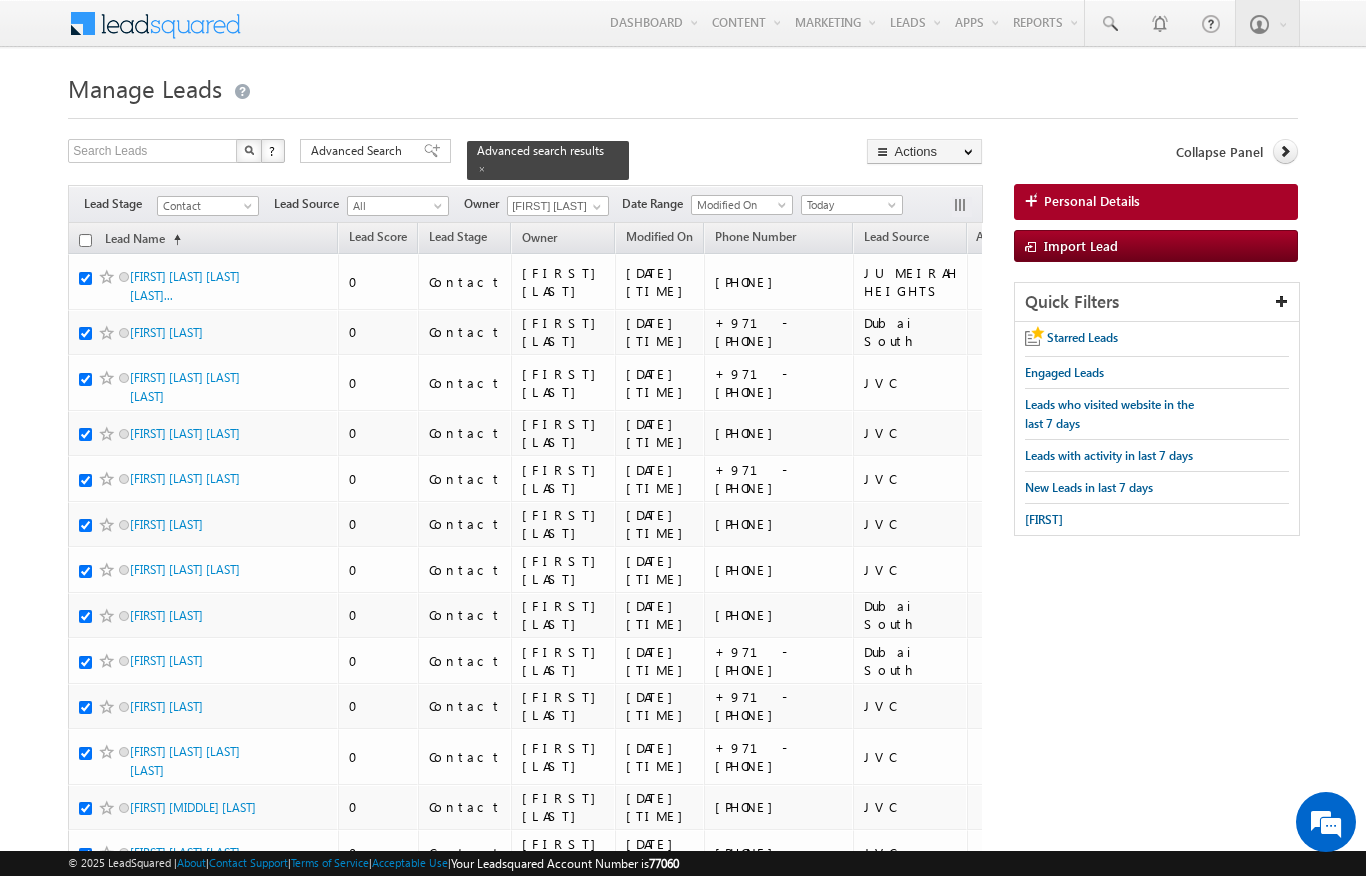 checkbox on "true" 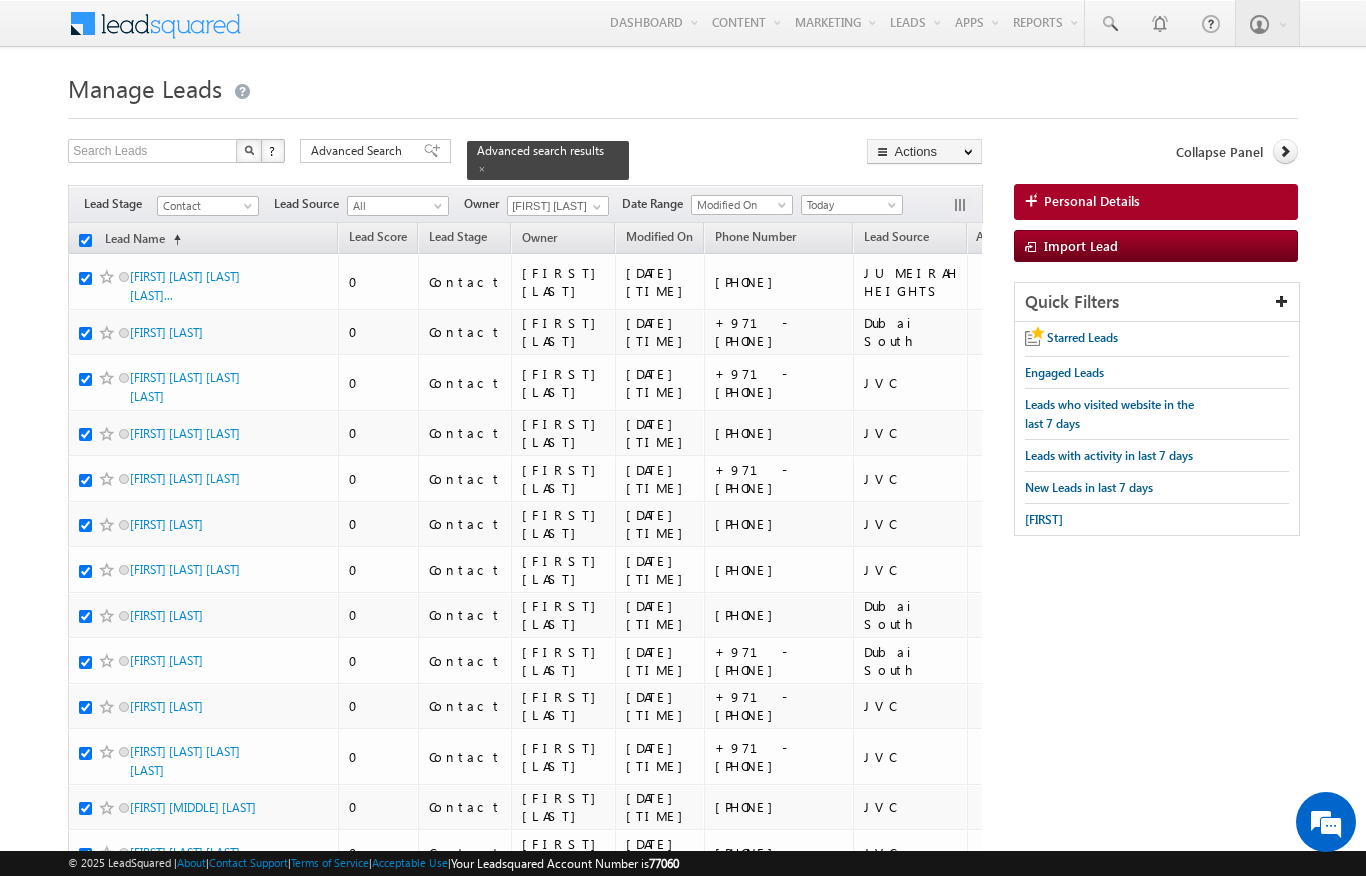 checkbox on "true" 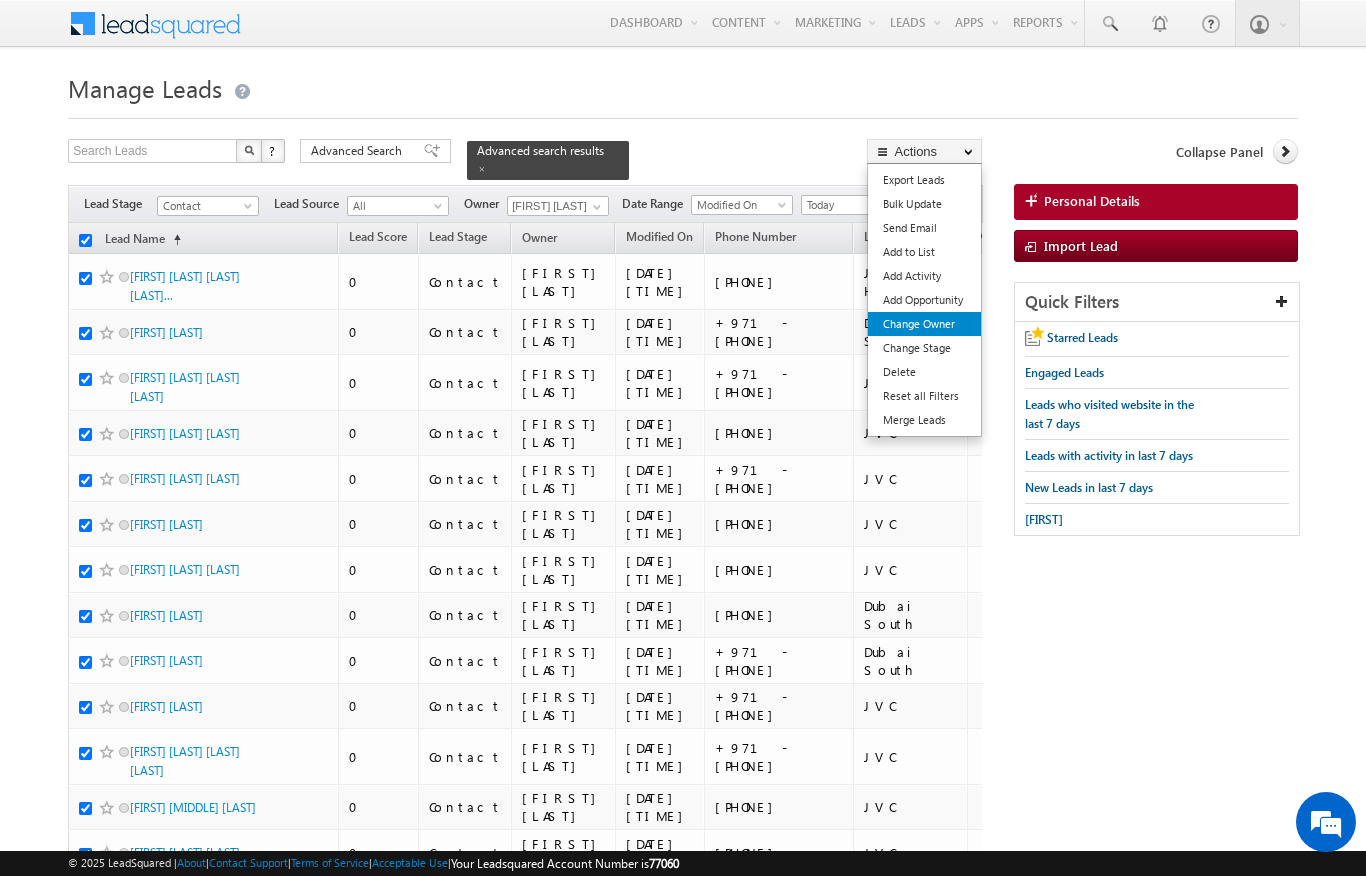 click on "Change Owner" at bounding box center (924, 324) 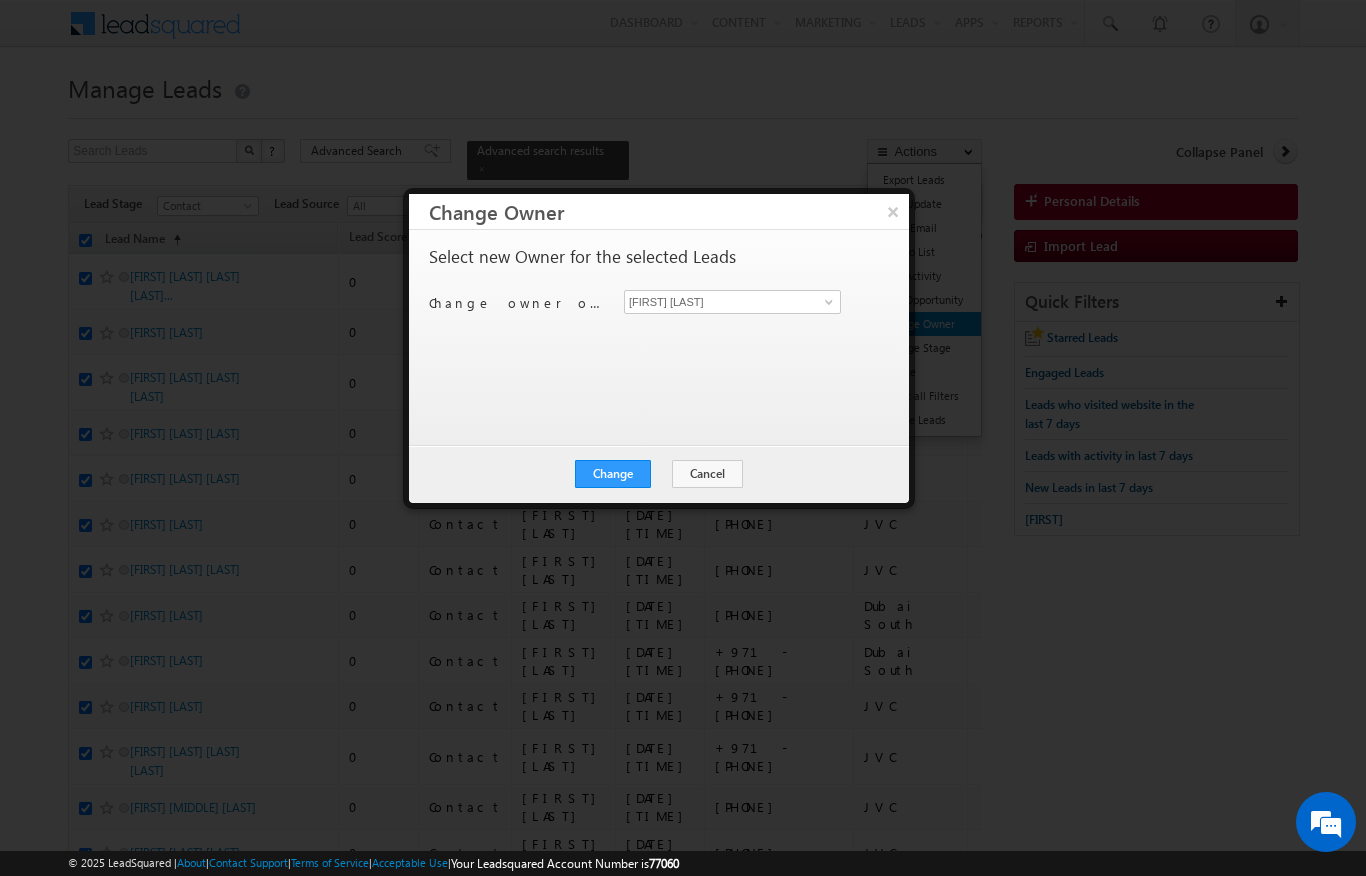 scroll, scrollTop: 0, scrollLeft: 0, axis: both 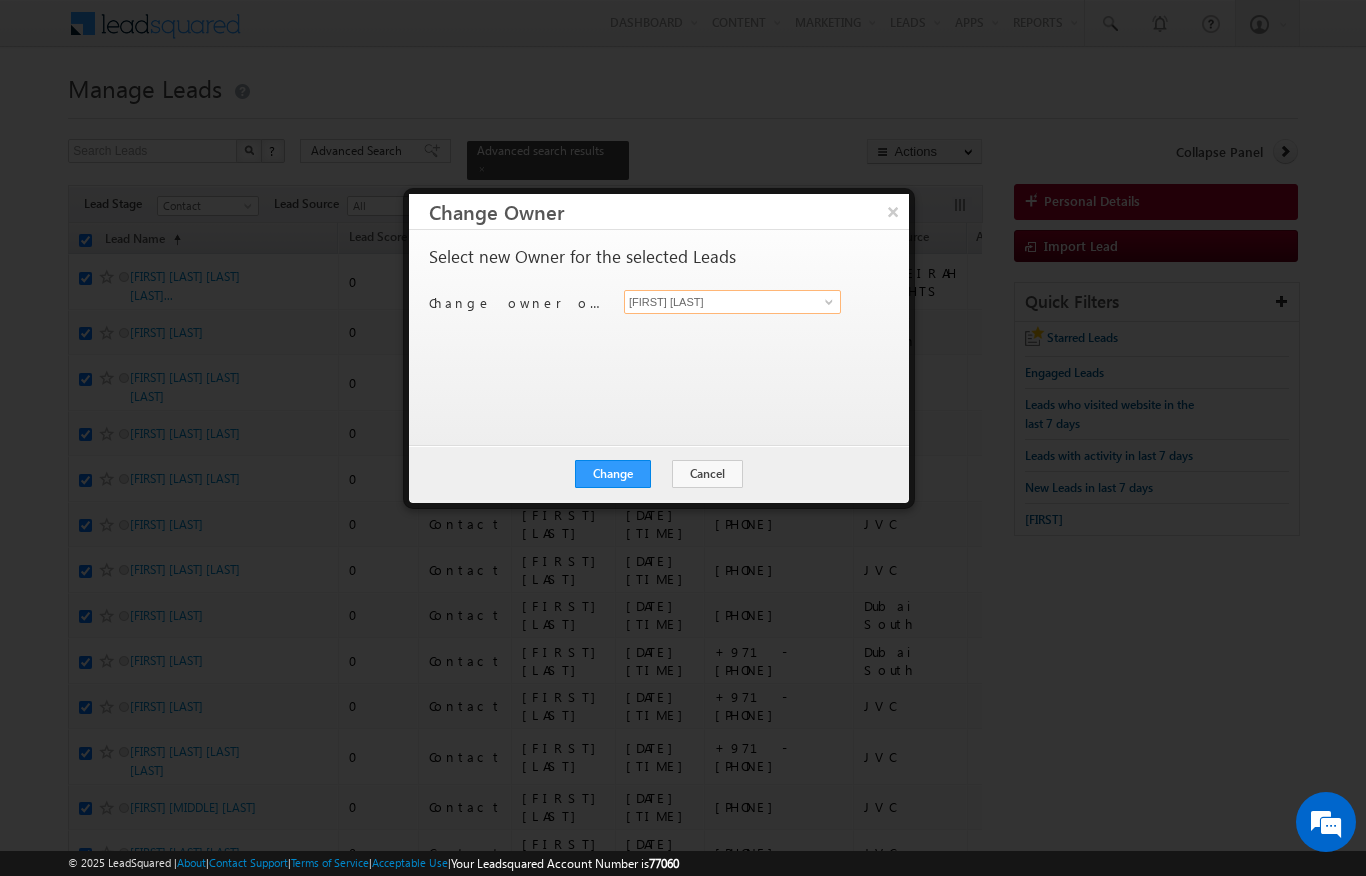 click on "[FIRST] [LAST]" at bounding box center [732, 302] 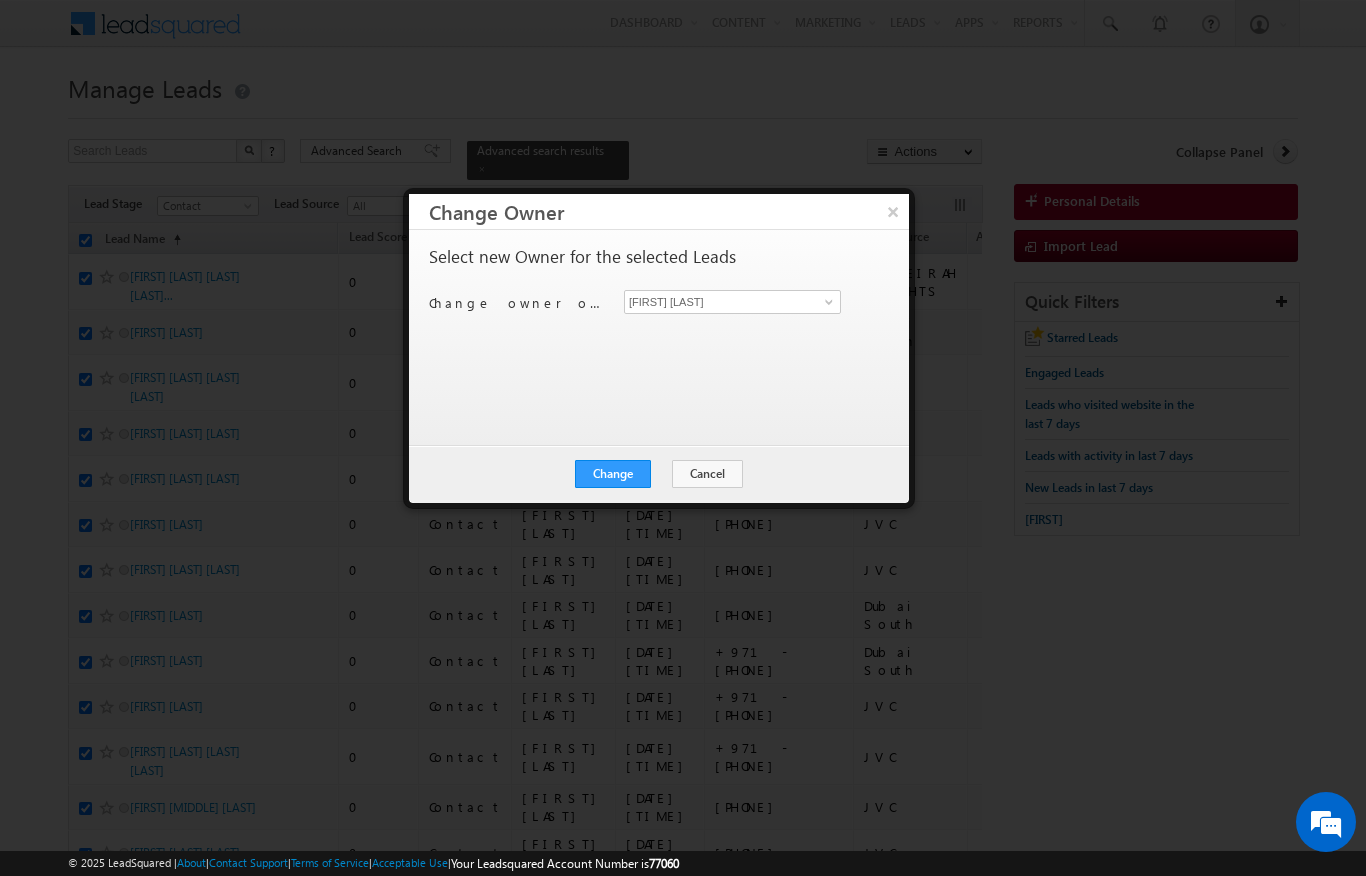 click on "Select new Owner for the selected Leads
Change owner of 200 leads to
[FIRST] [LAST]" at bounding box center (657, 328) 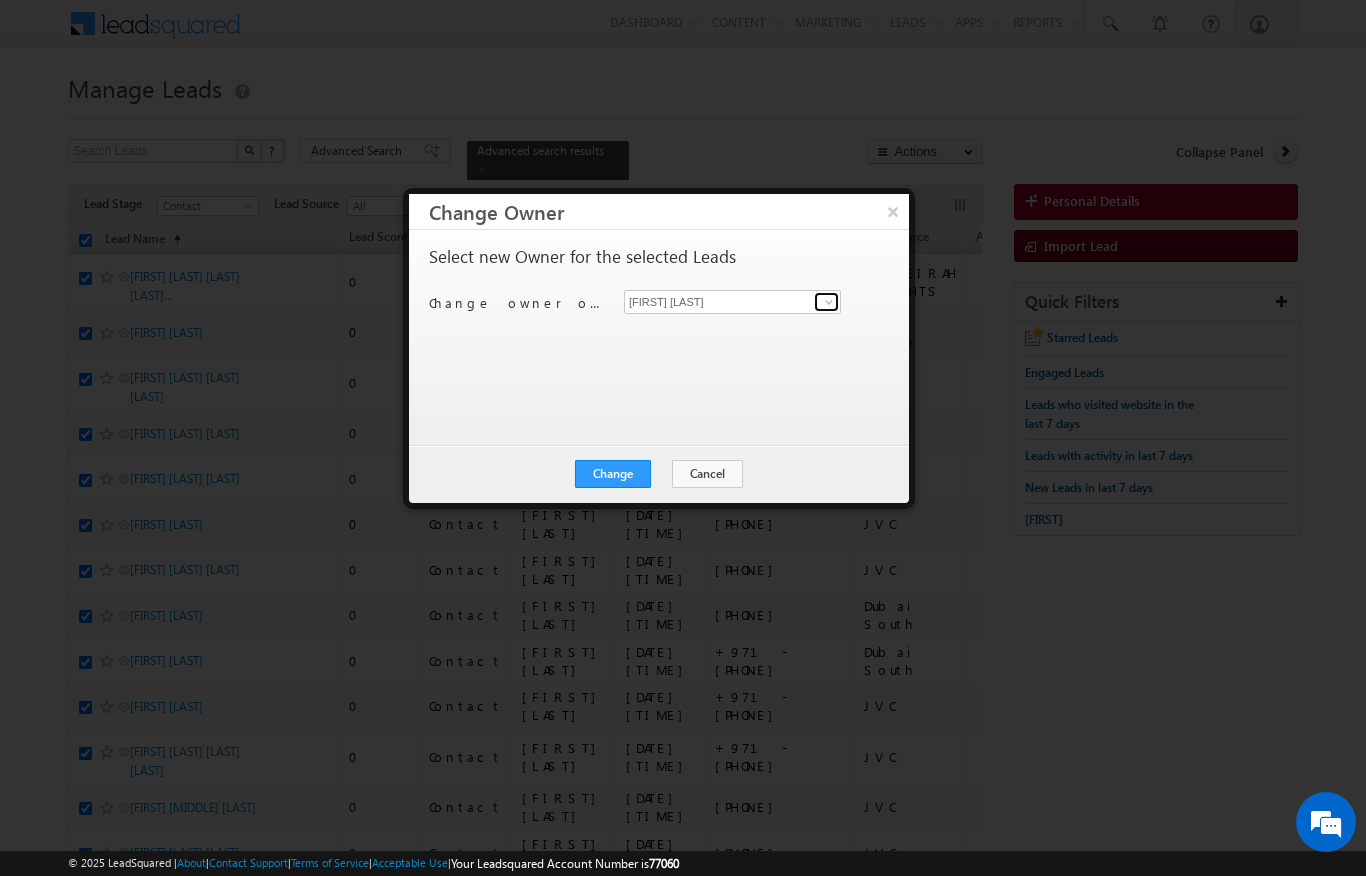 click at bounding box center (829, 302) 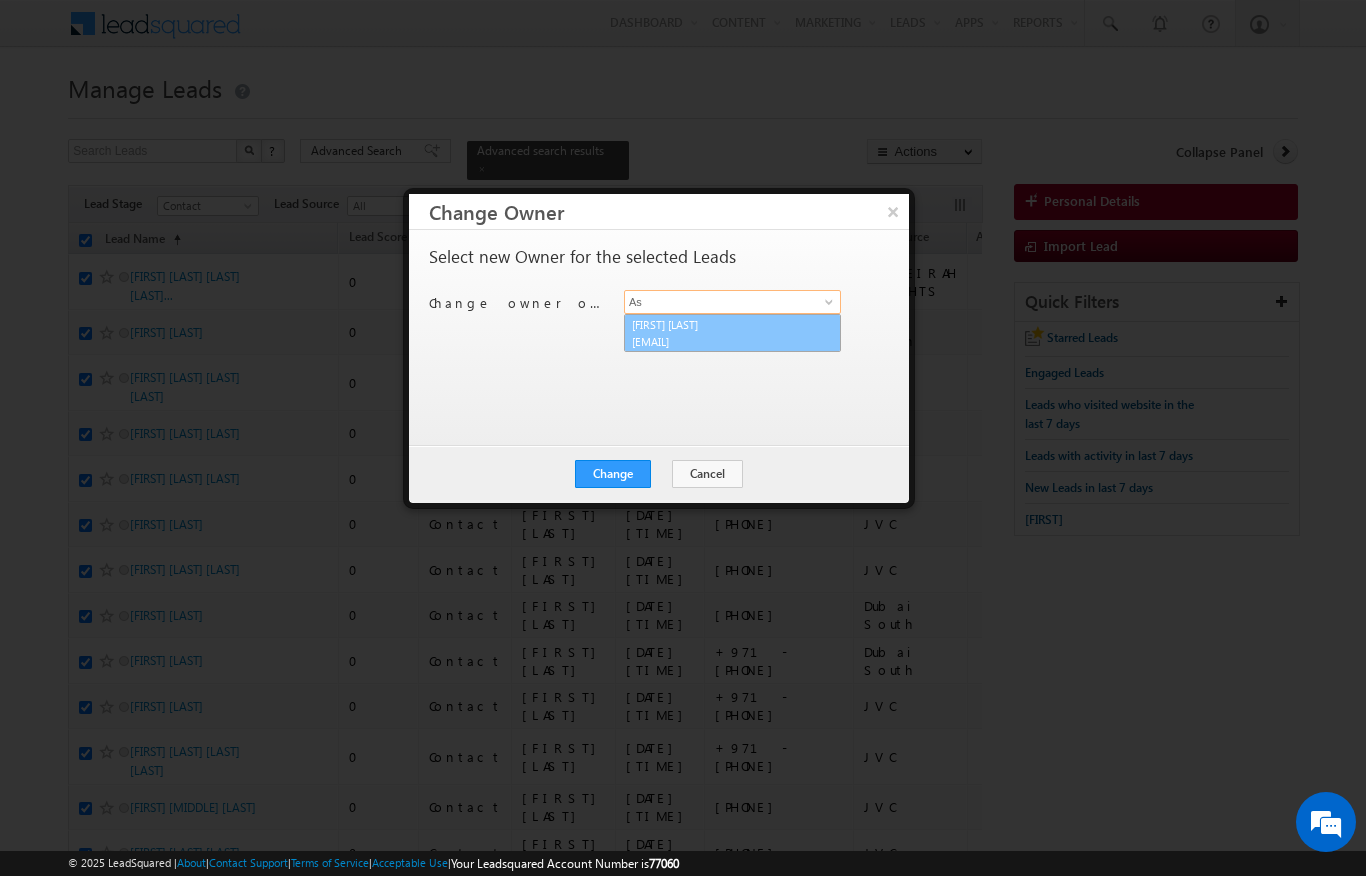 click on "[FIRST] @example.com" at bounding box center [732, 333] 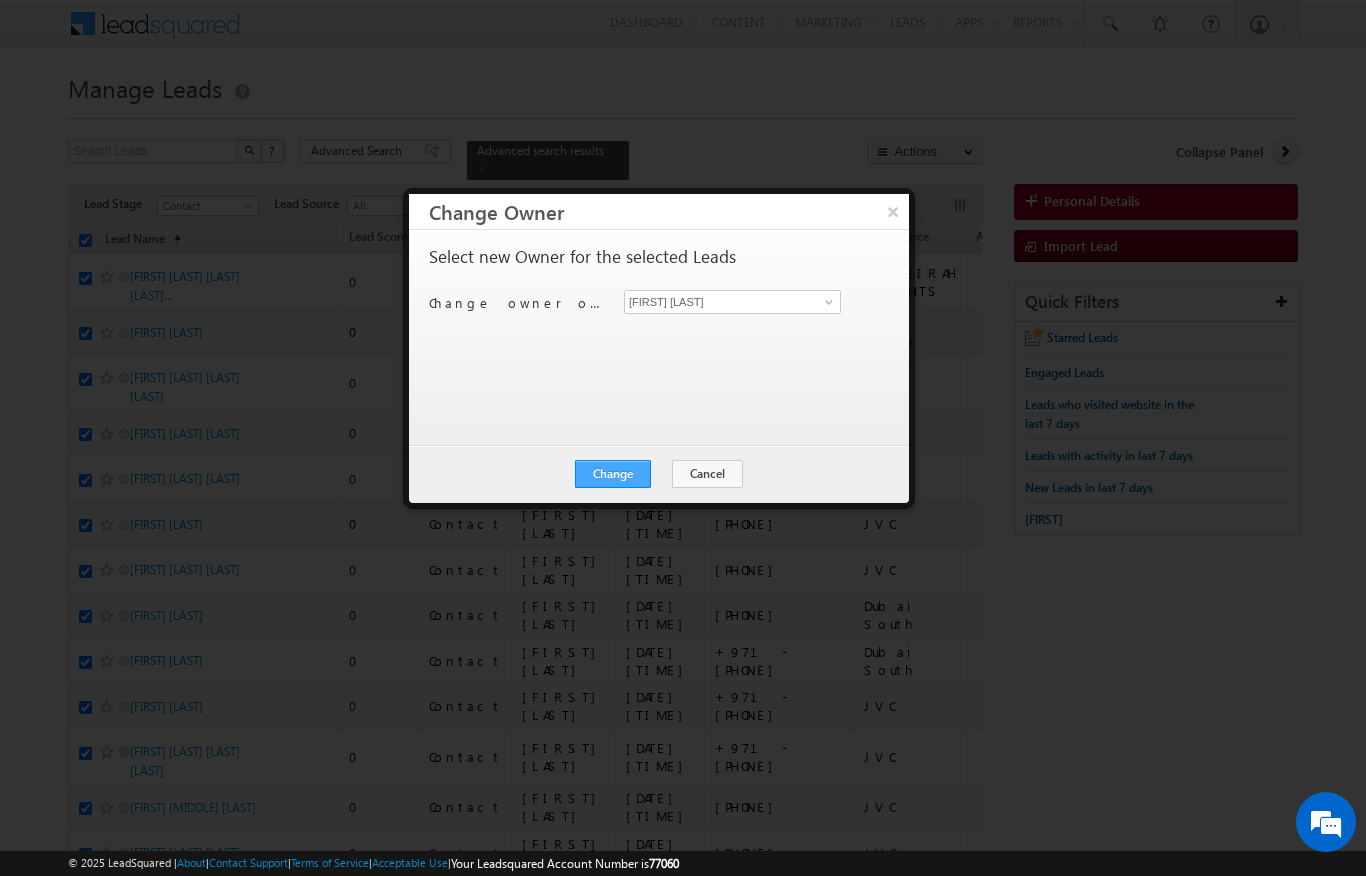 click on "Change" at bounding box center [613, 474] 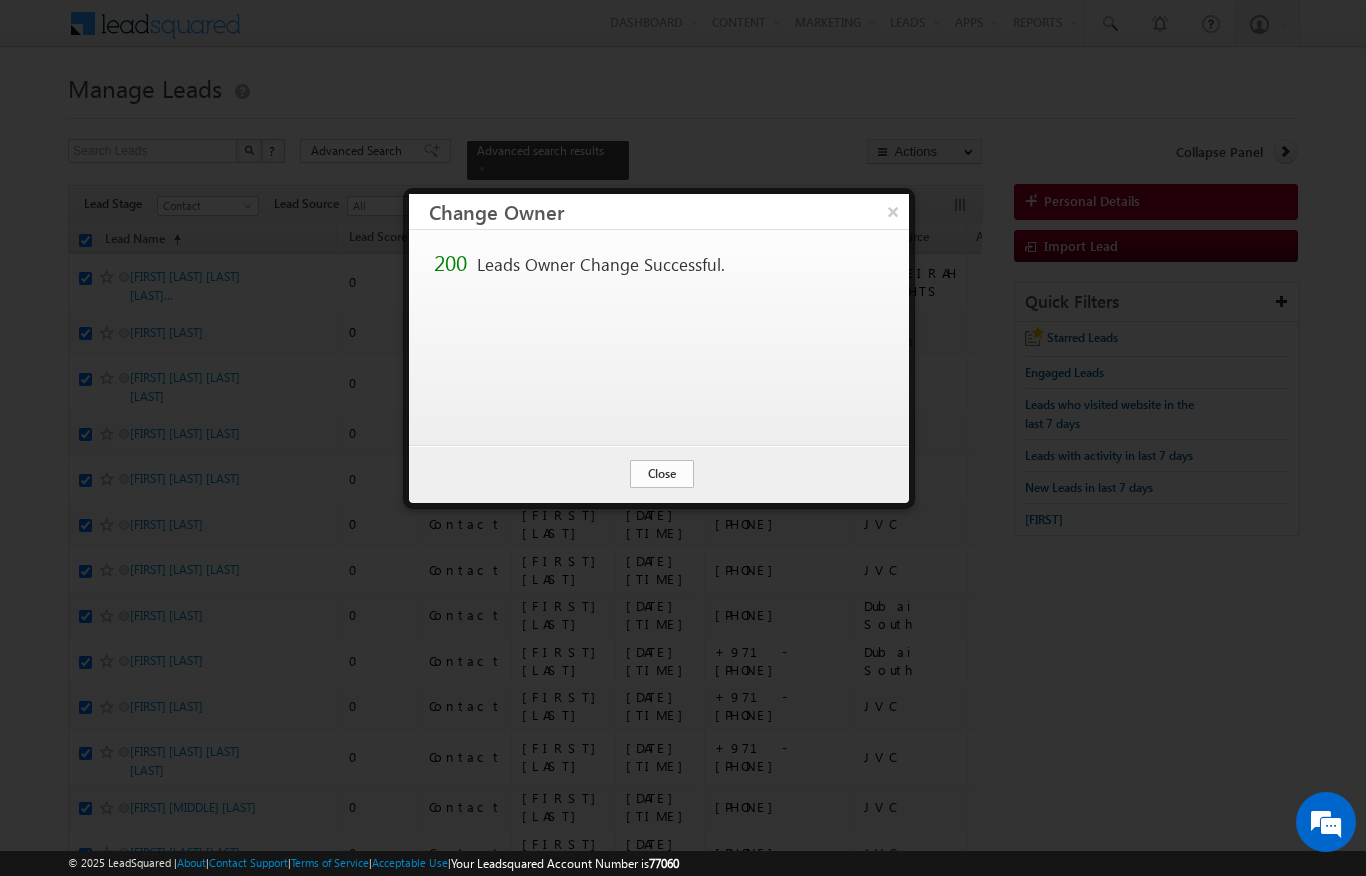 click on "Close" at bounding box center [662, 474] 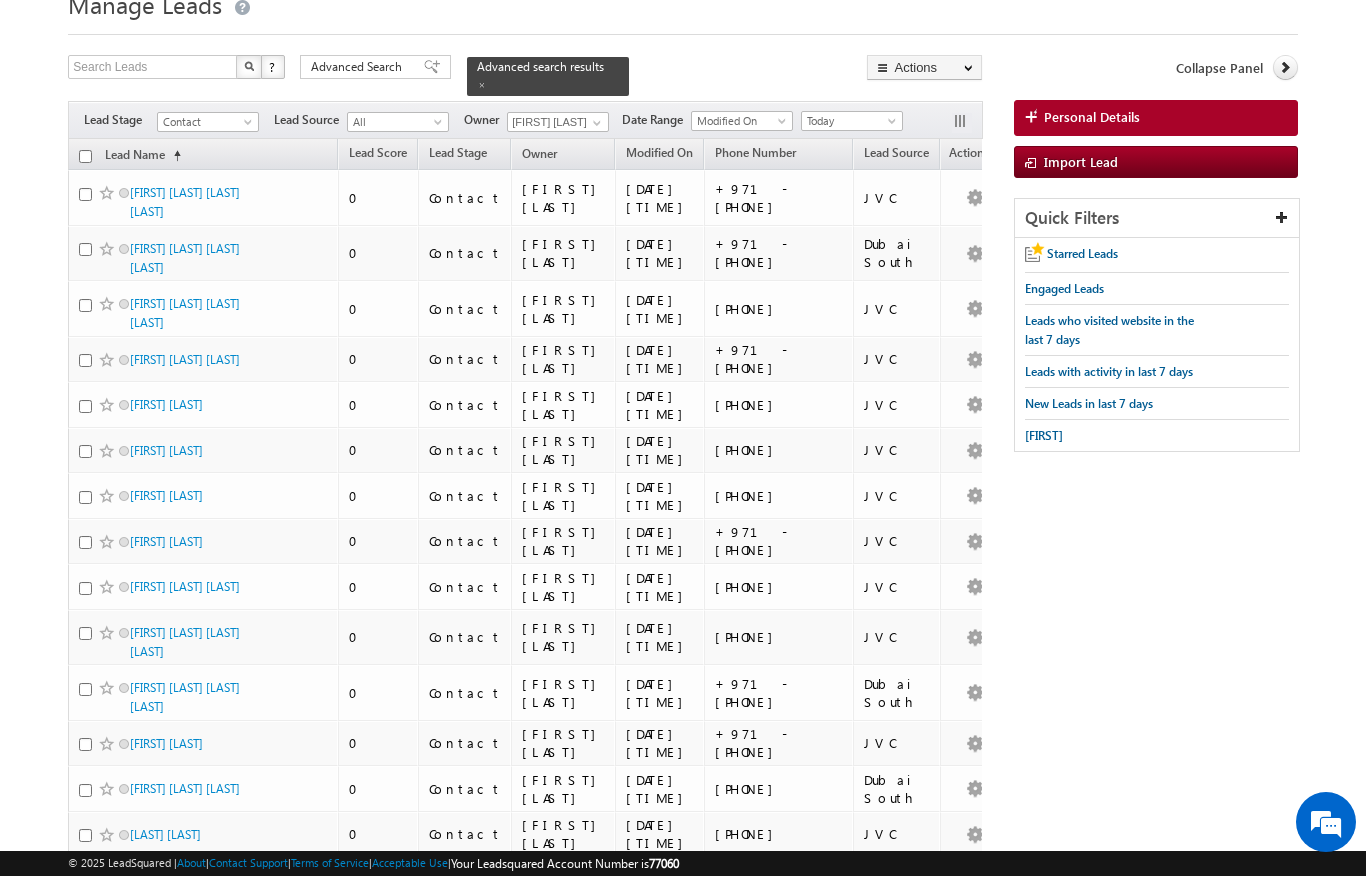 scroll, scrollTop: 0, scrollLeft: 0, axis: both 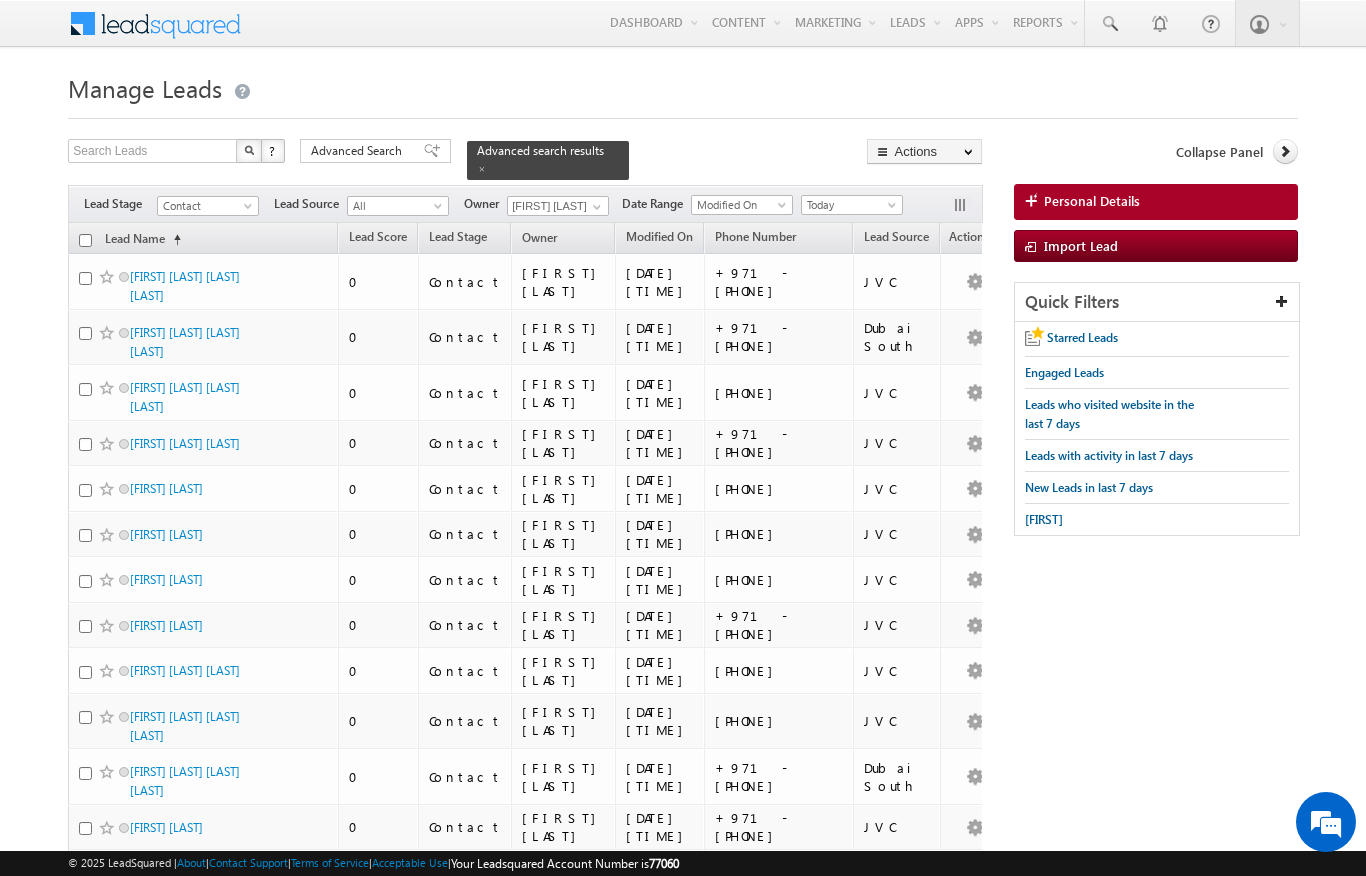 click at bounding box center (85, 240) 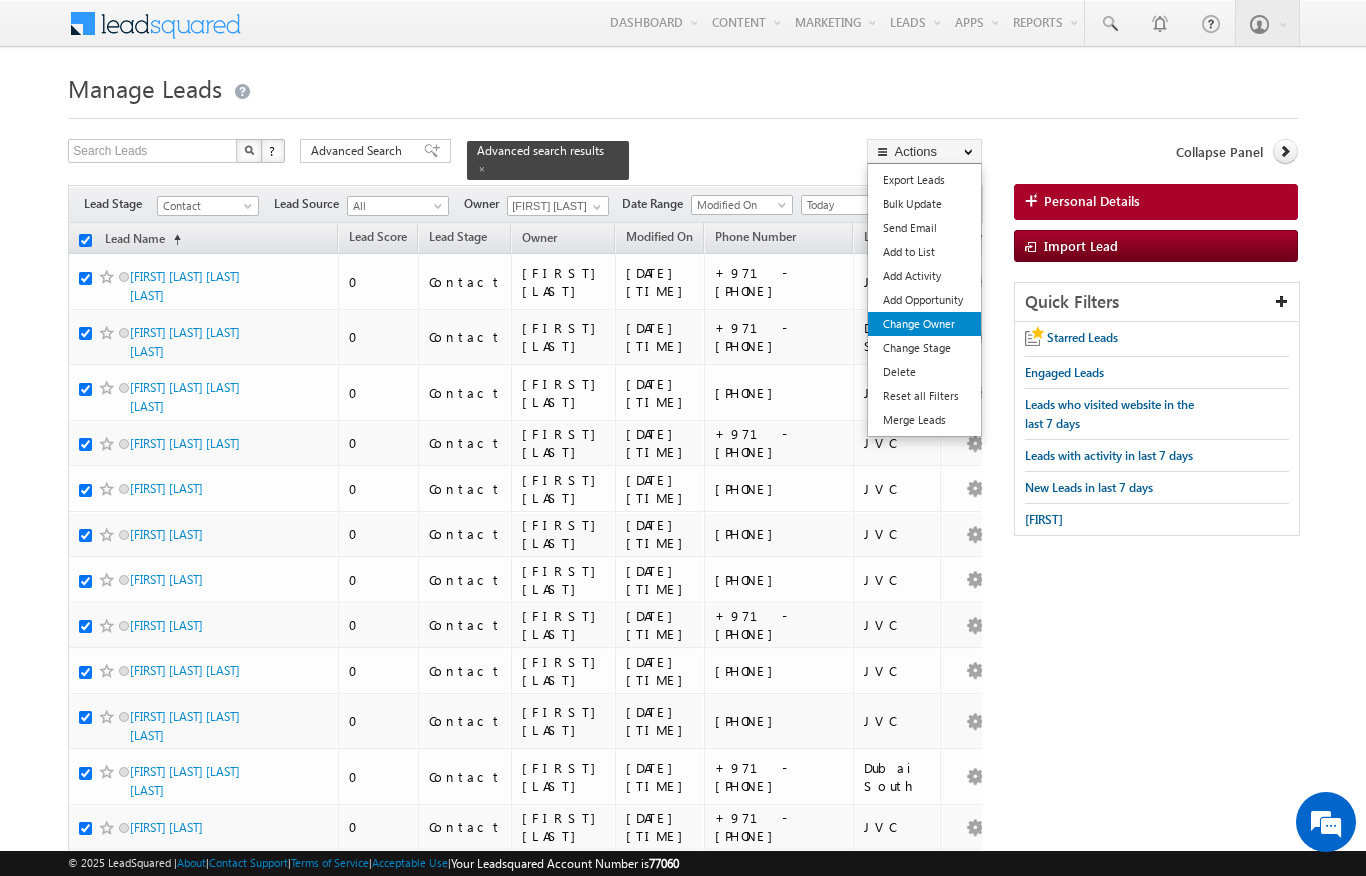 click on "Change Owner" at bounding box center [924, 324] 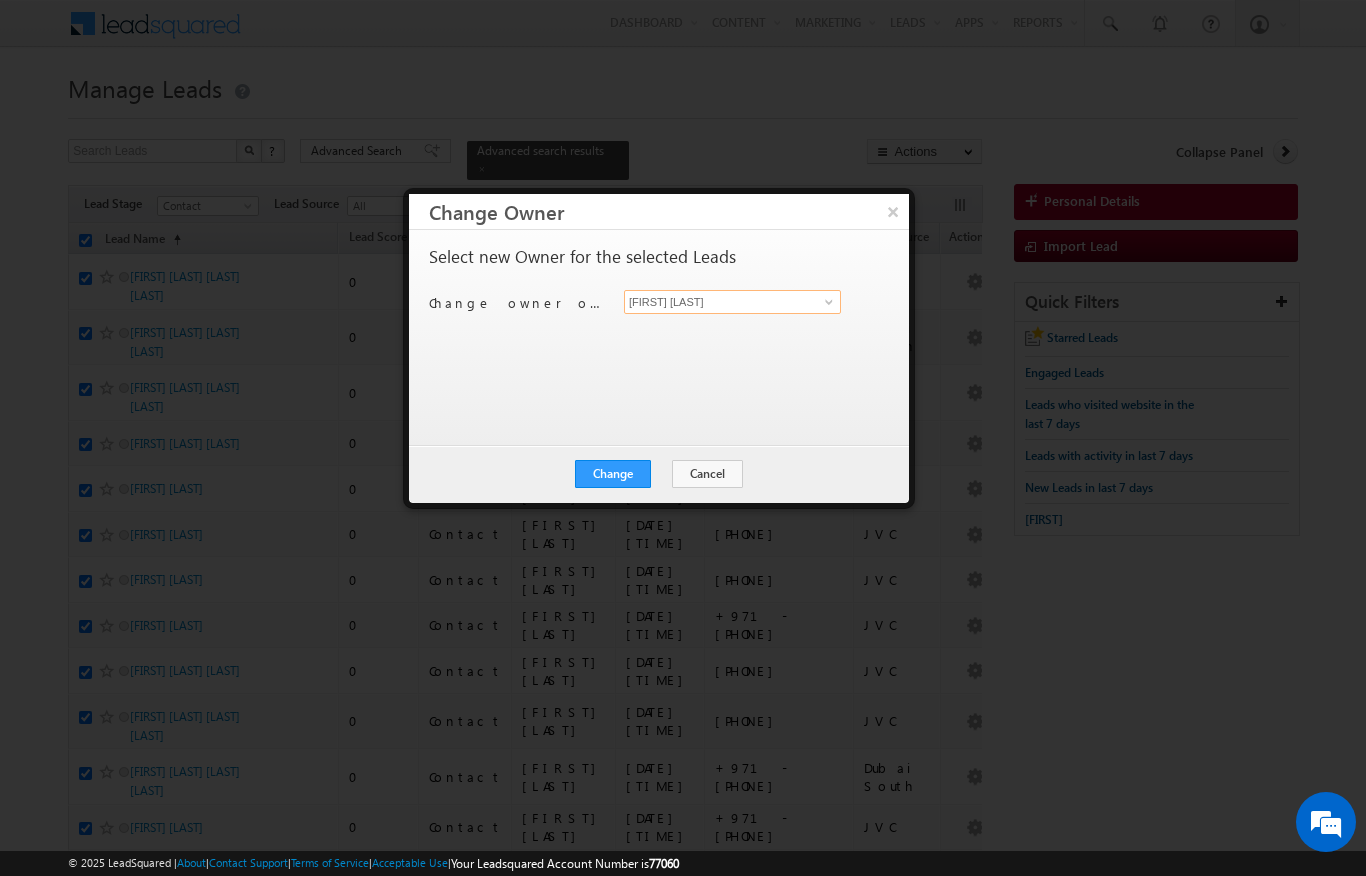 click on "[FIRST] [LAST]" at bounding box center [732, 302] 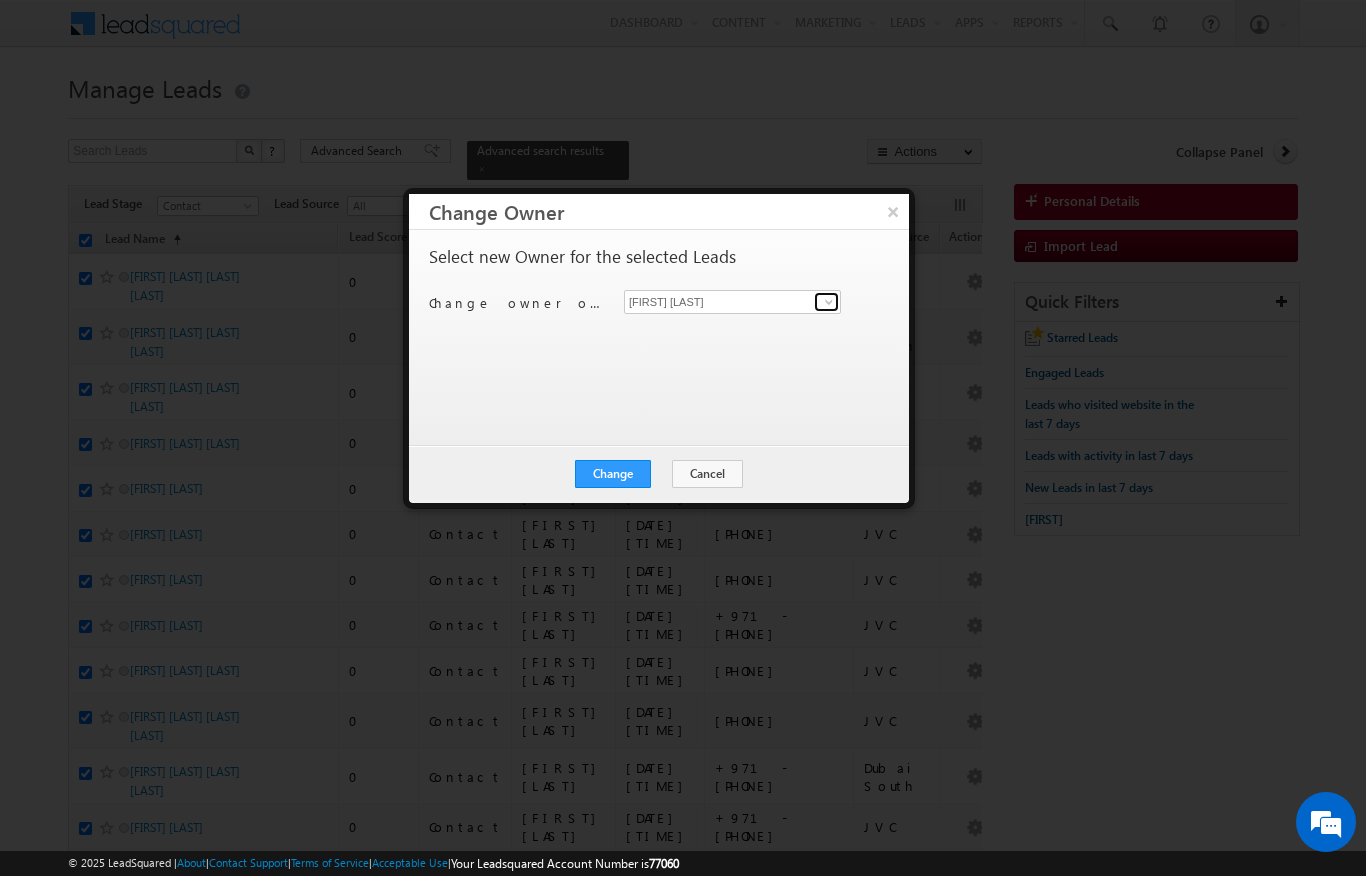 click at bounding box center [829, 302] 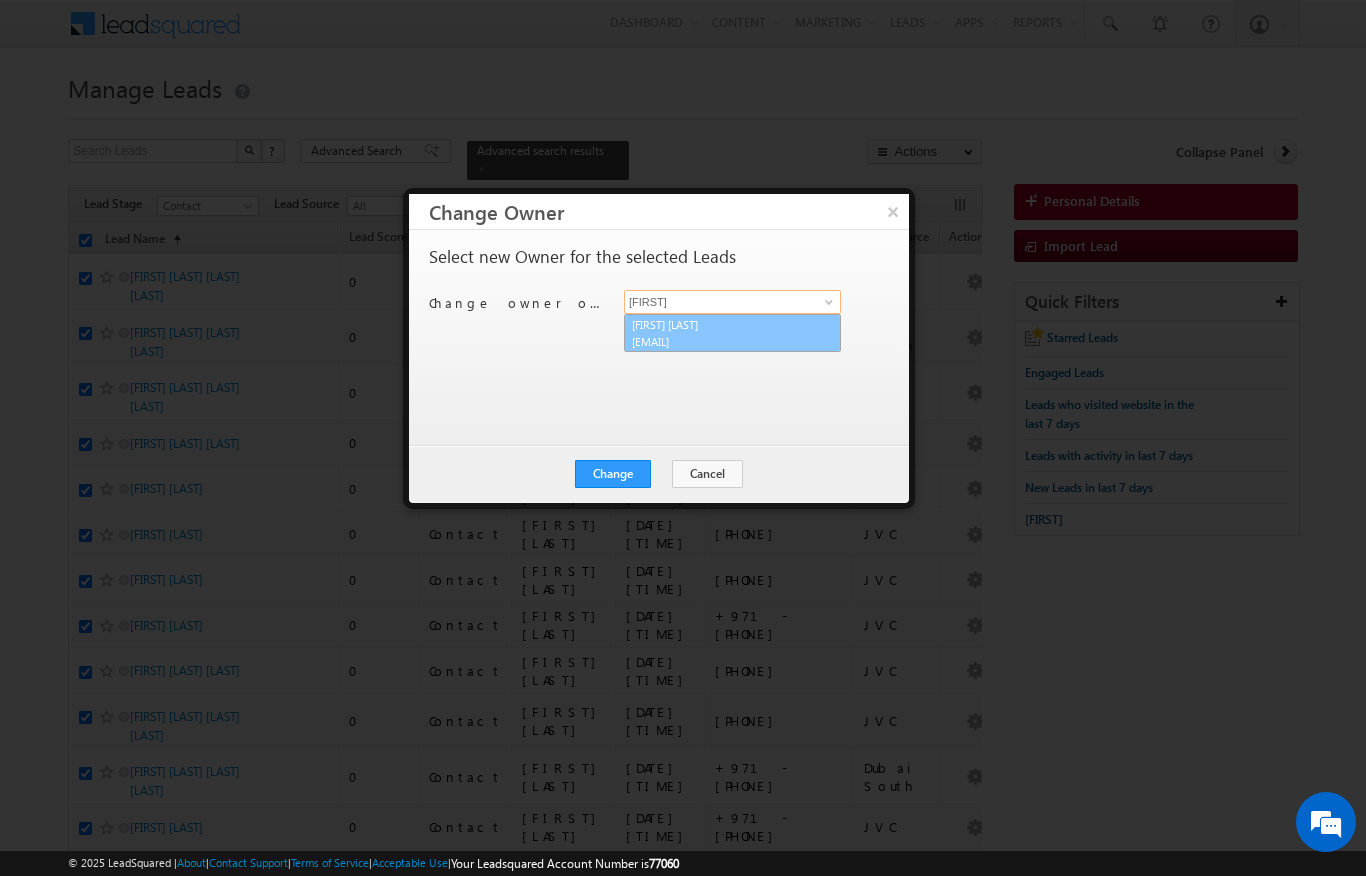 click on "[EMAIL]" at bounding box center [722, 341] 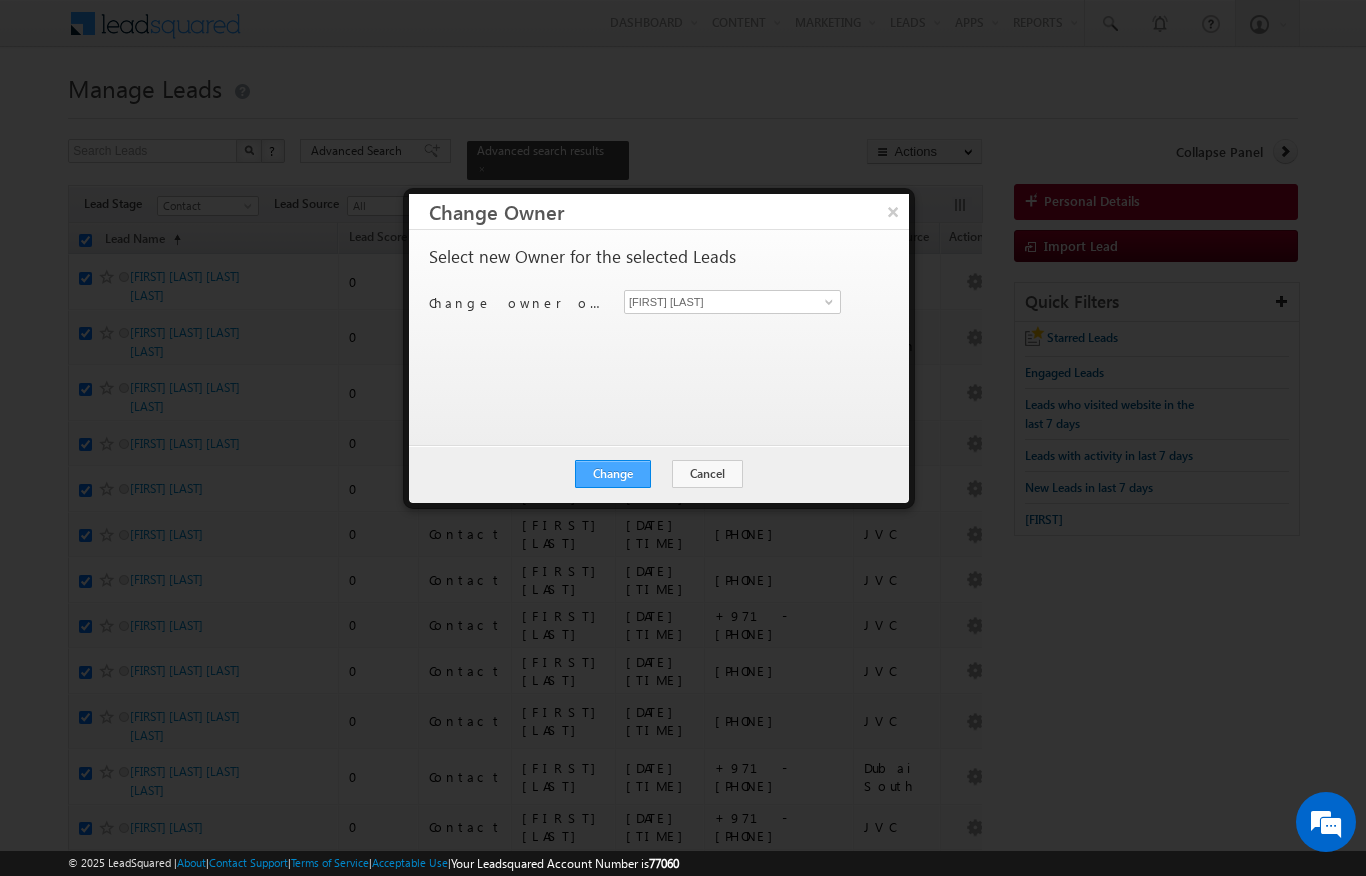 click on "Change" at bounding box center (613, 474) 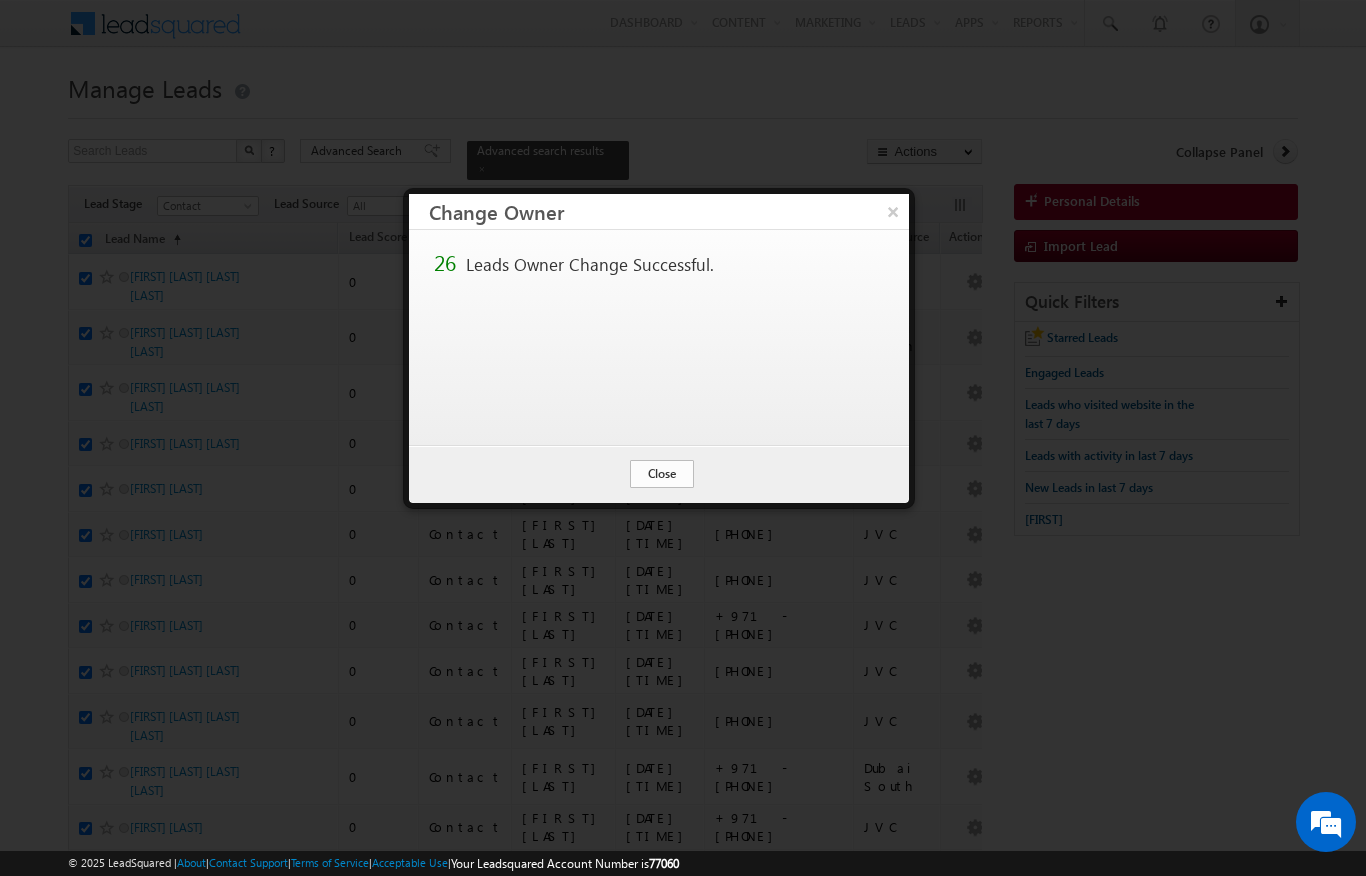 click on "Close" at bounding box center (662, 474) 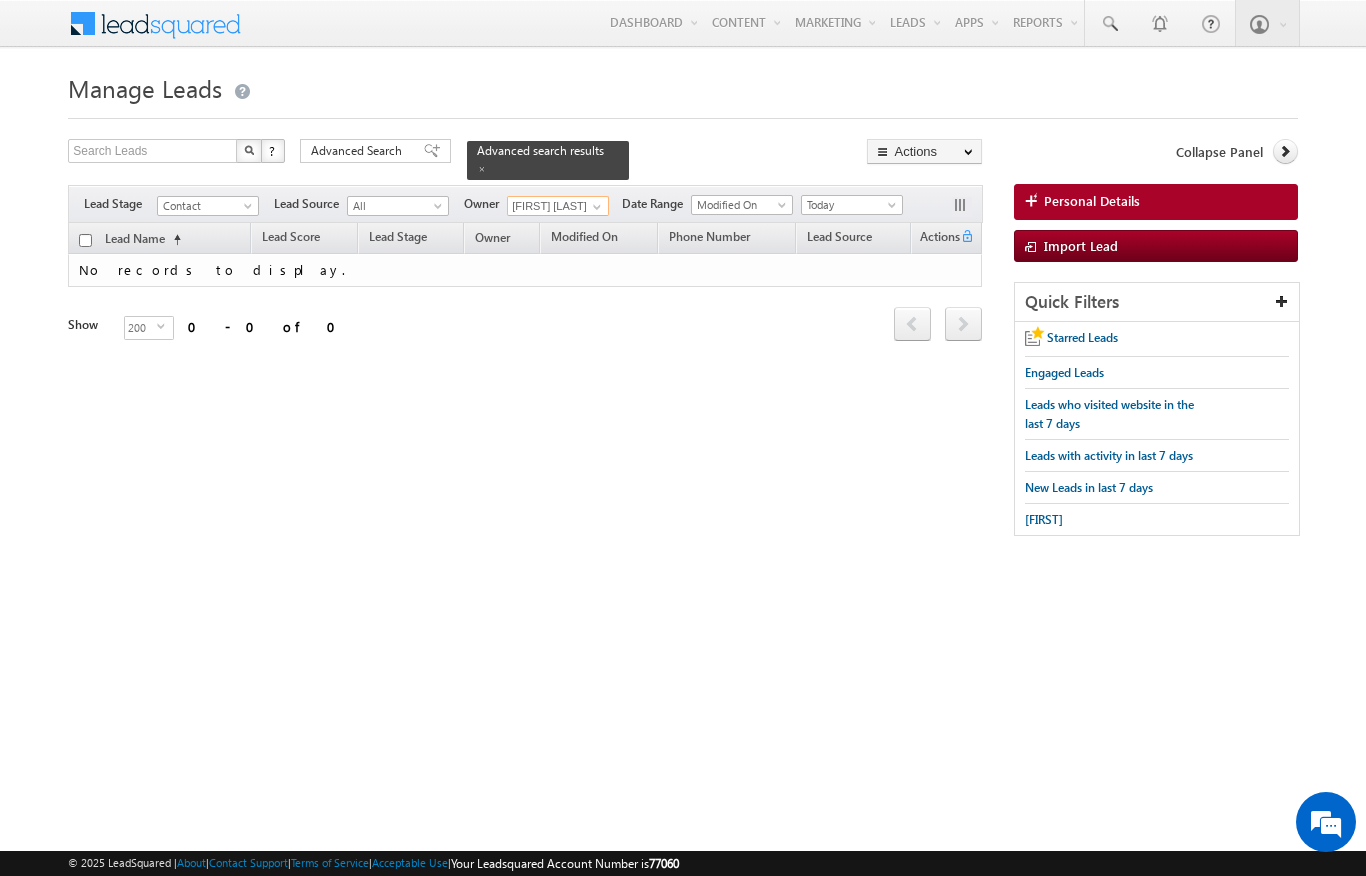 click on "[FIRST] [LAST]" at bounding box center [558, 206] 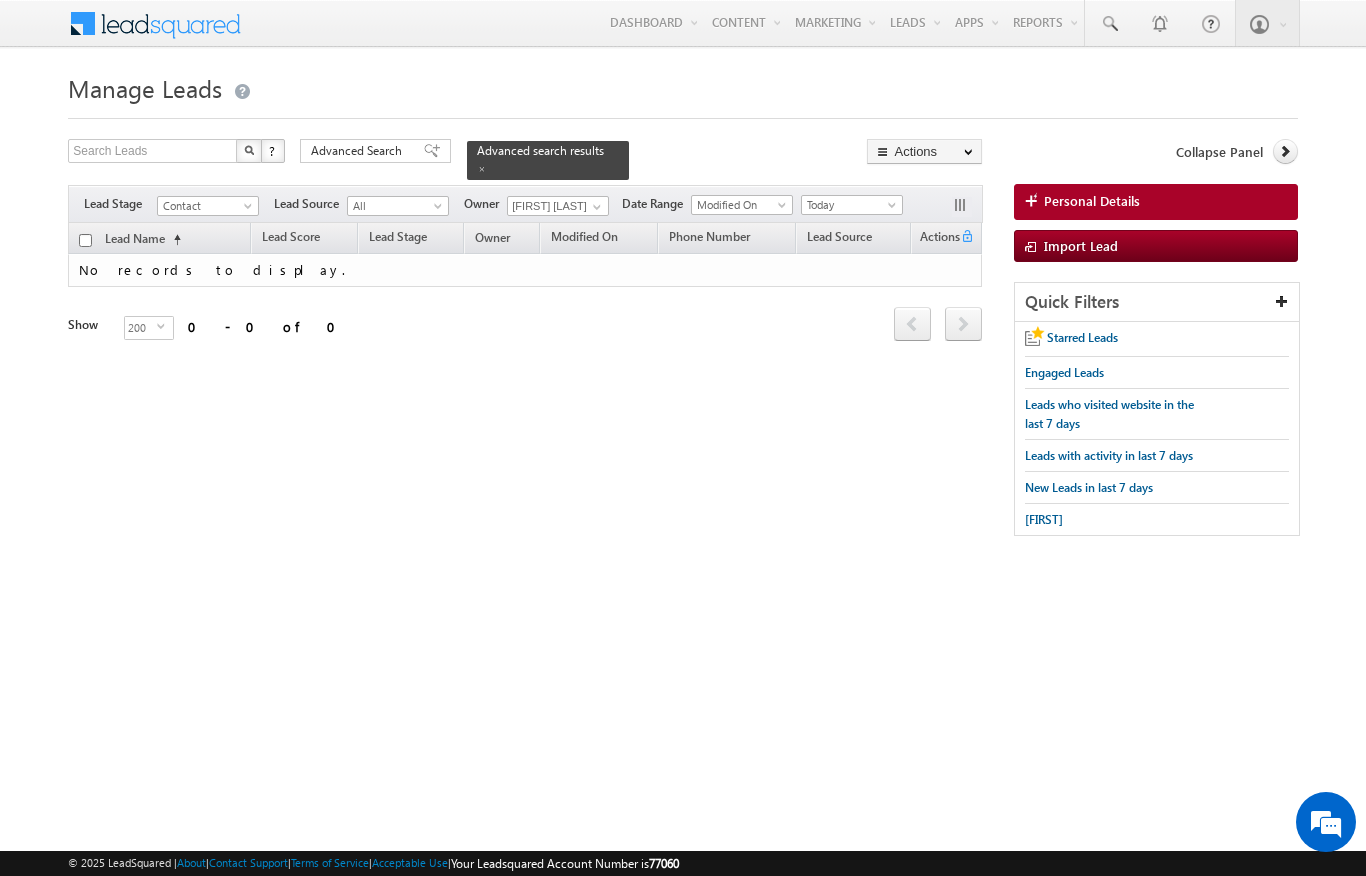 click at bounding box center (682, 112) 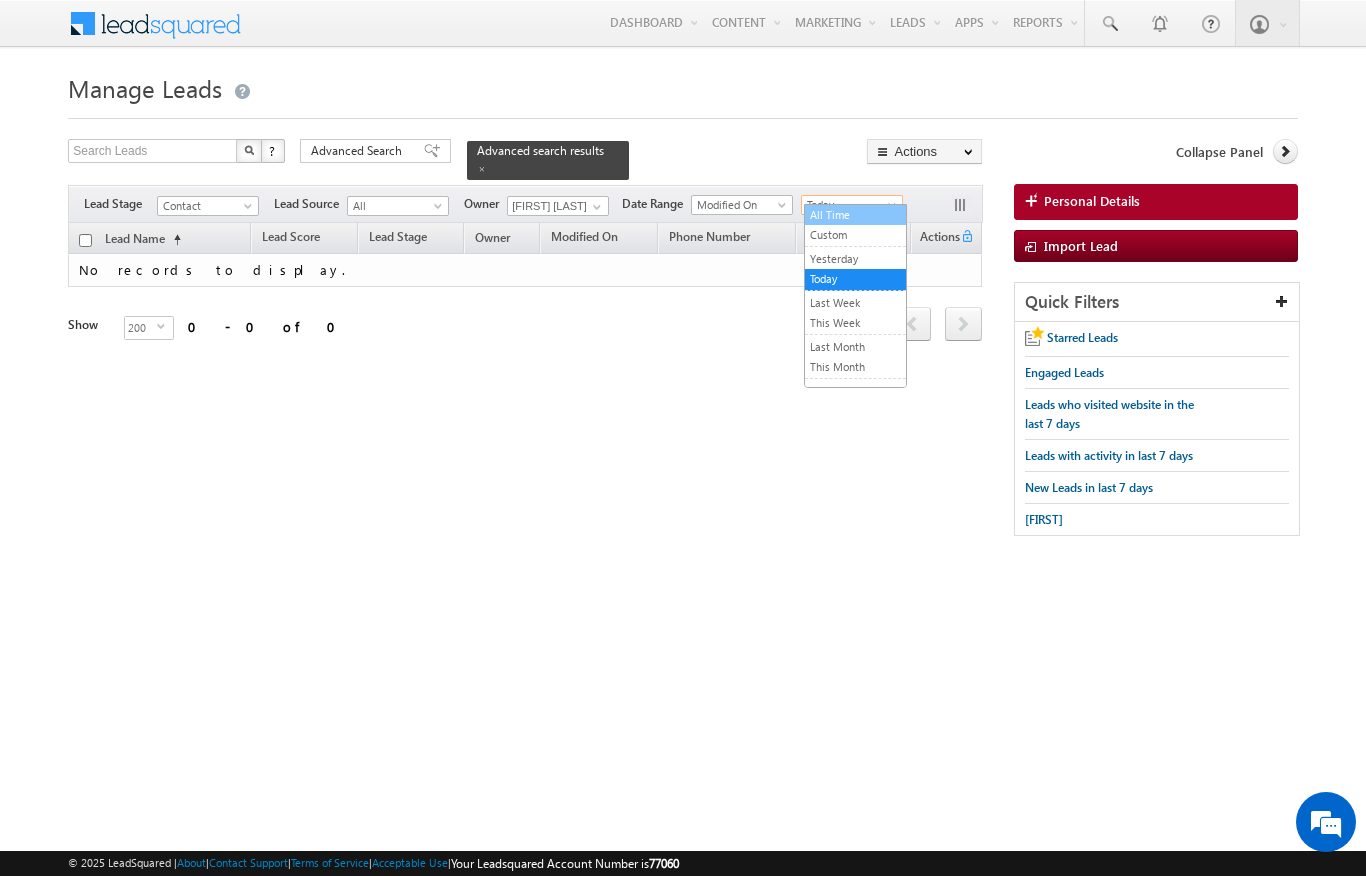 click on "All Time" at bounding box center [855, 215] 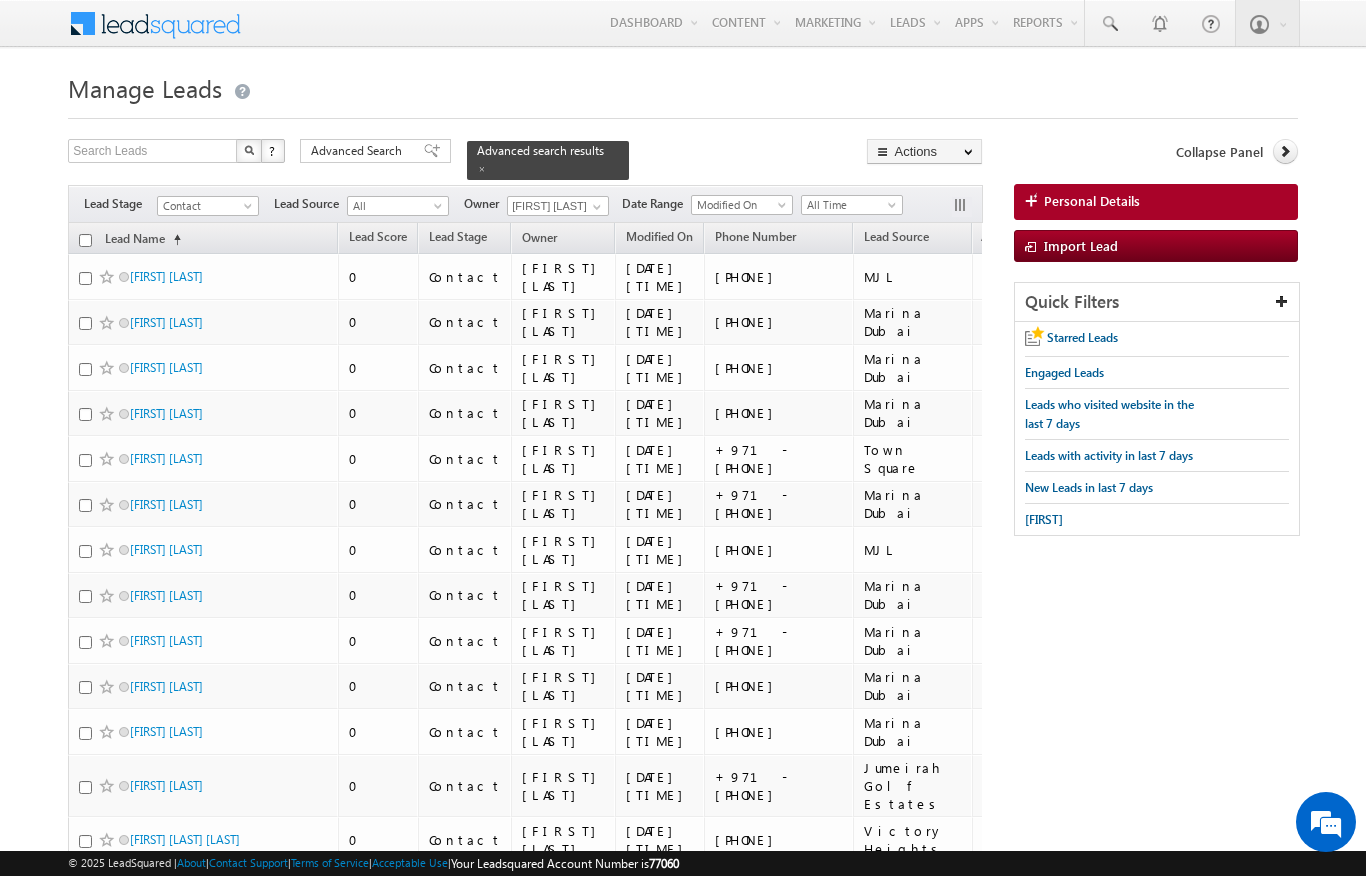 click at bounding box center (85, 240) 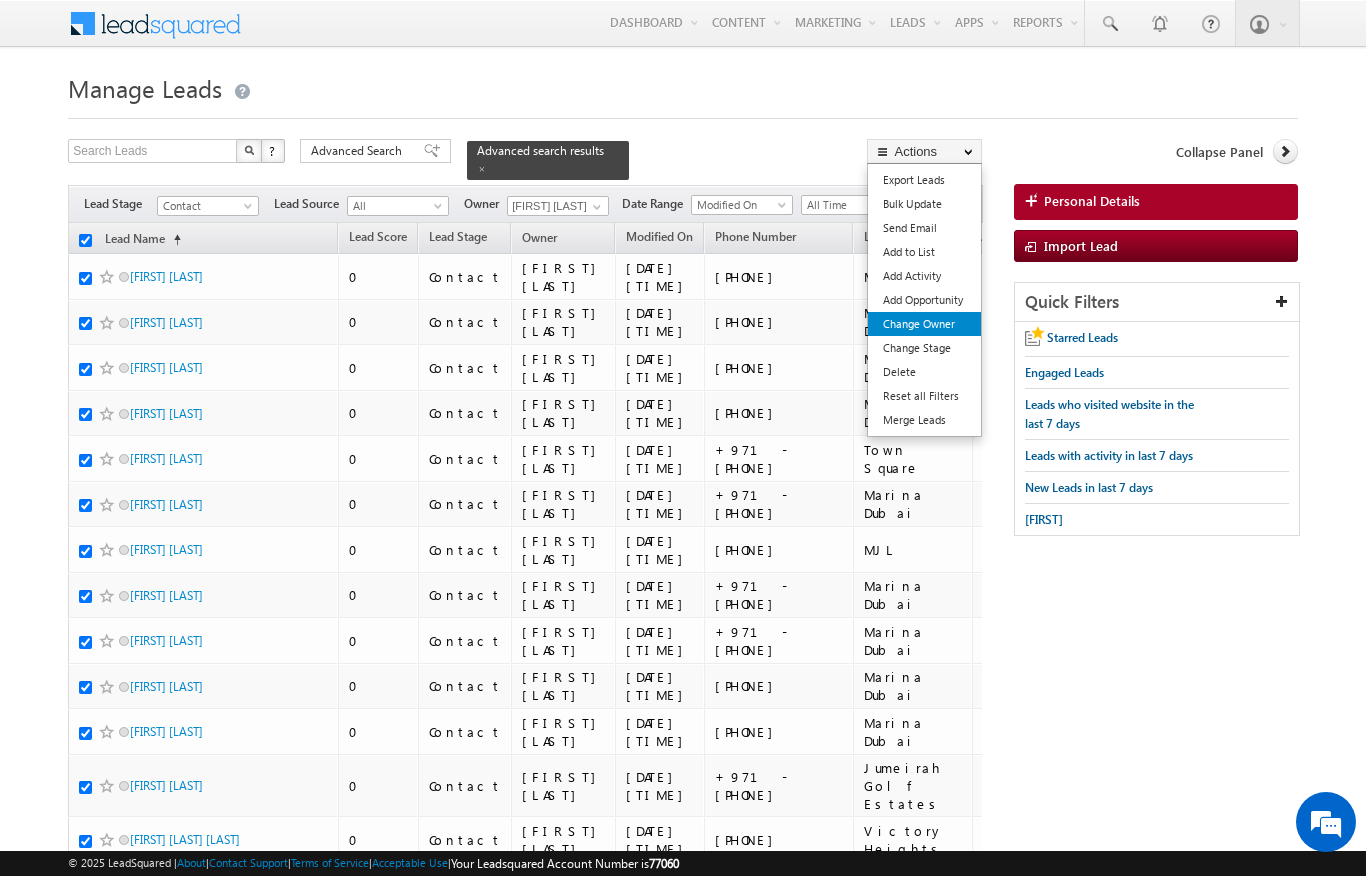 click on "Change Owner" at bounding box center [924, 324] 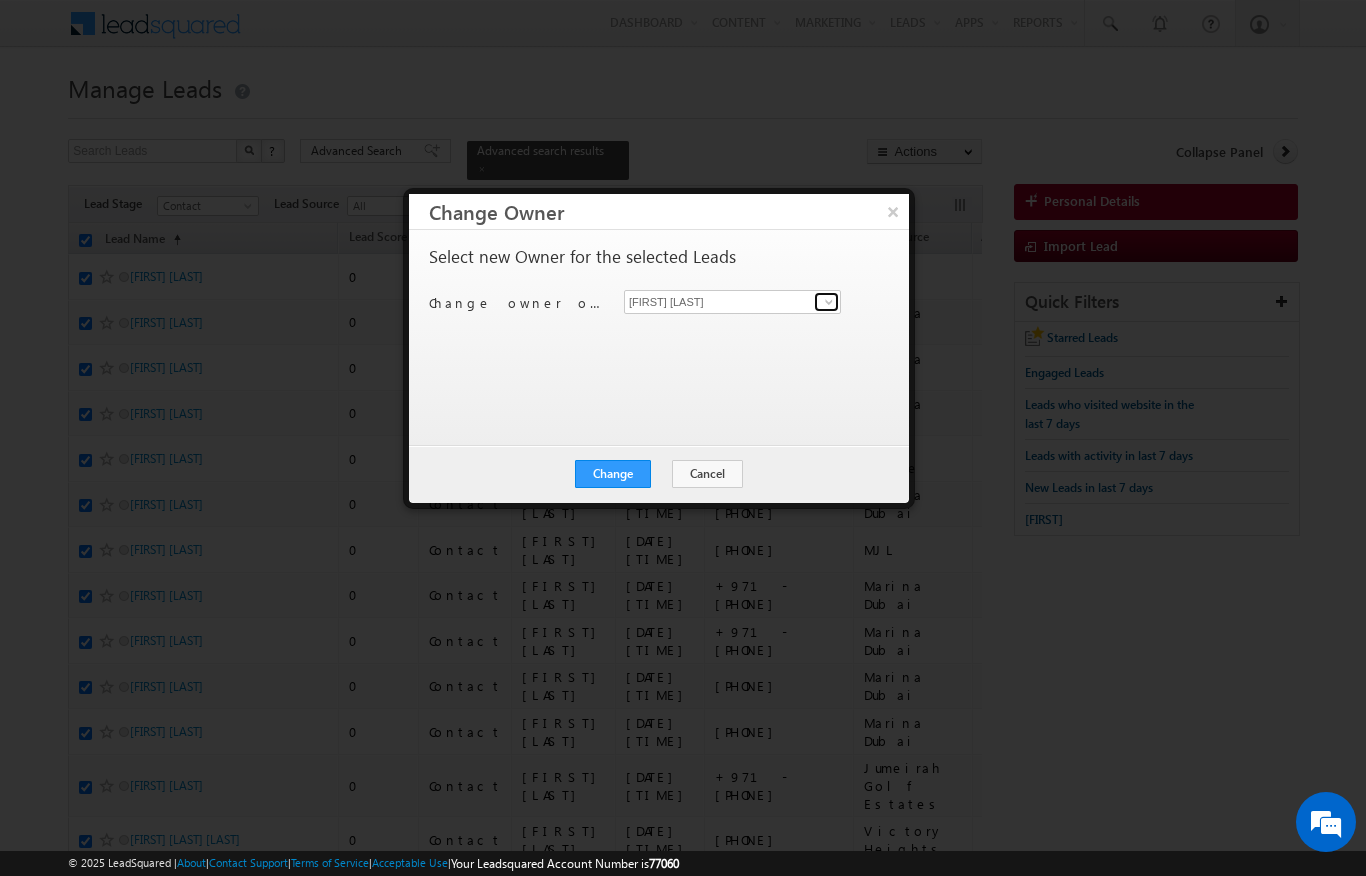 click at bounding box center [829, 302] 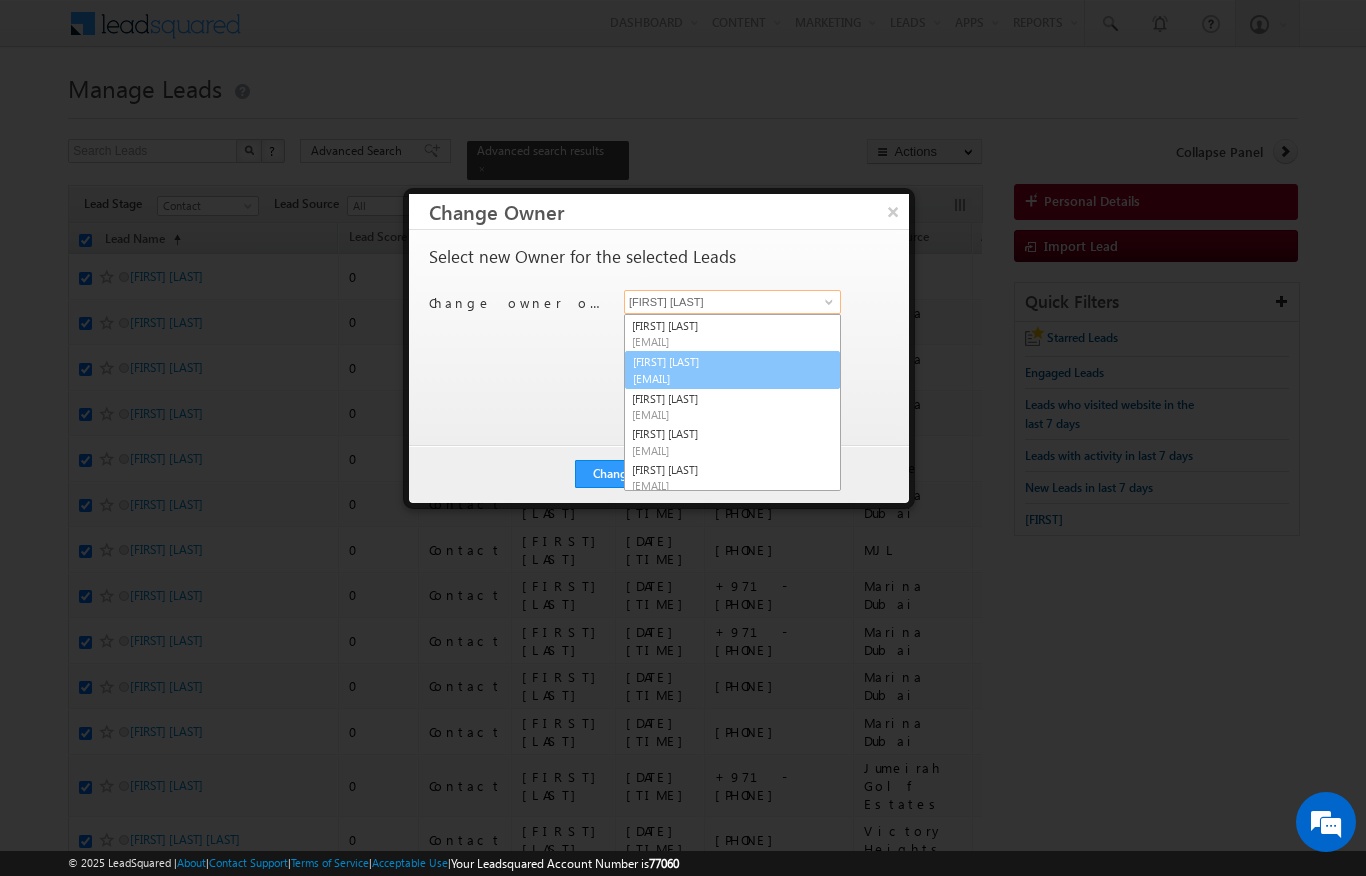 scroll, scrollTop: 175, scrollLeft: 0, axis: vertical 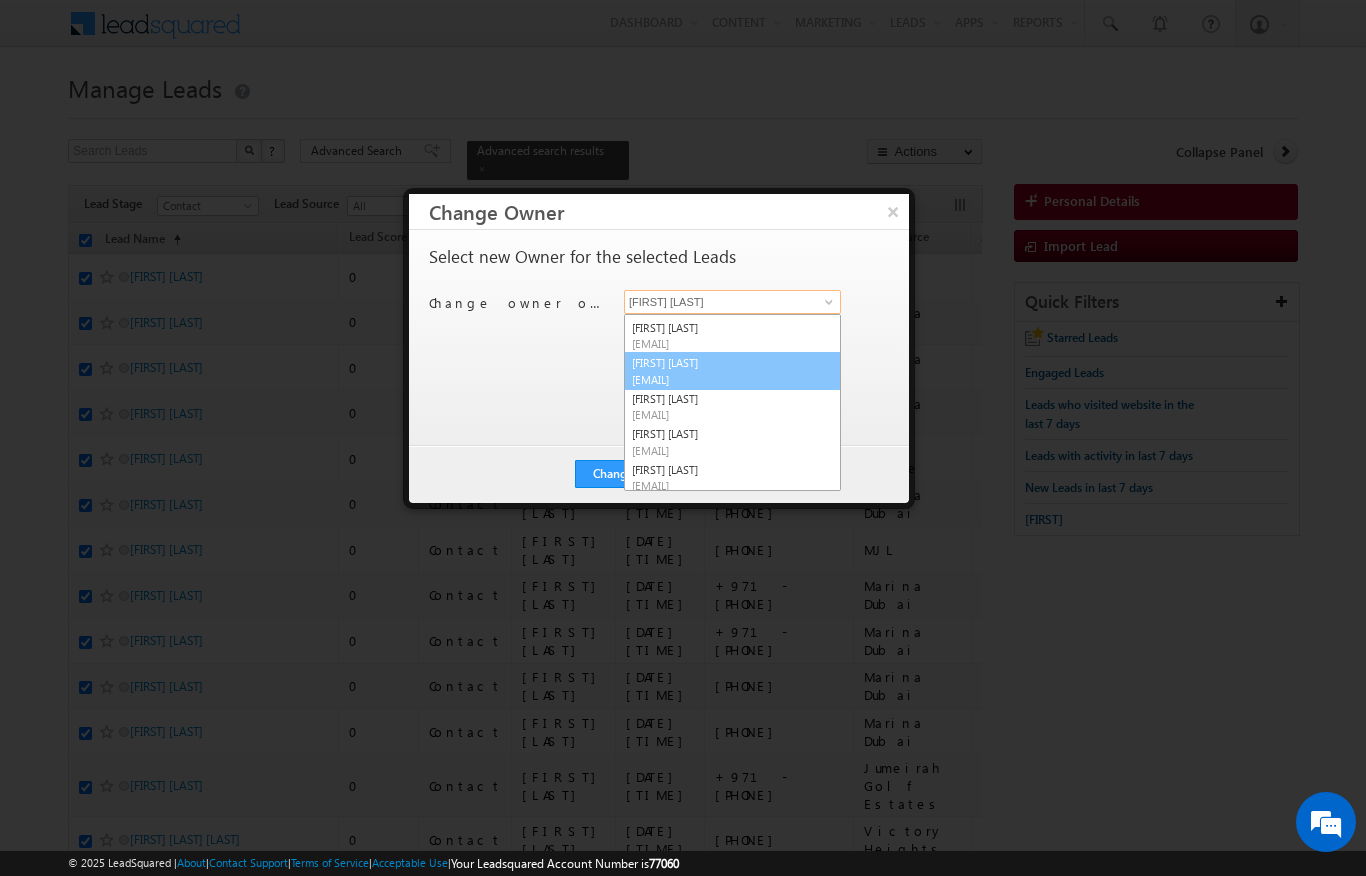 click on "[EMAIL]" at bounding box center [722, 379] 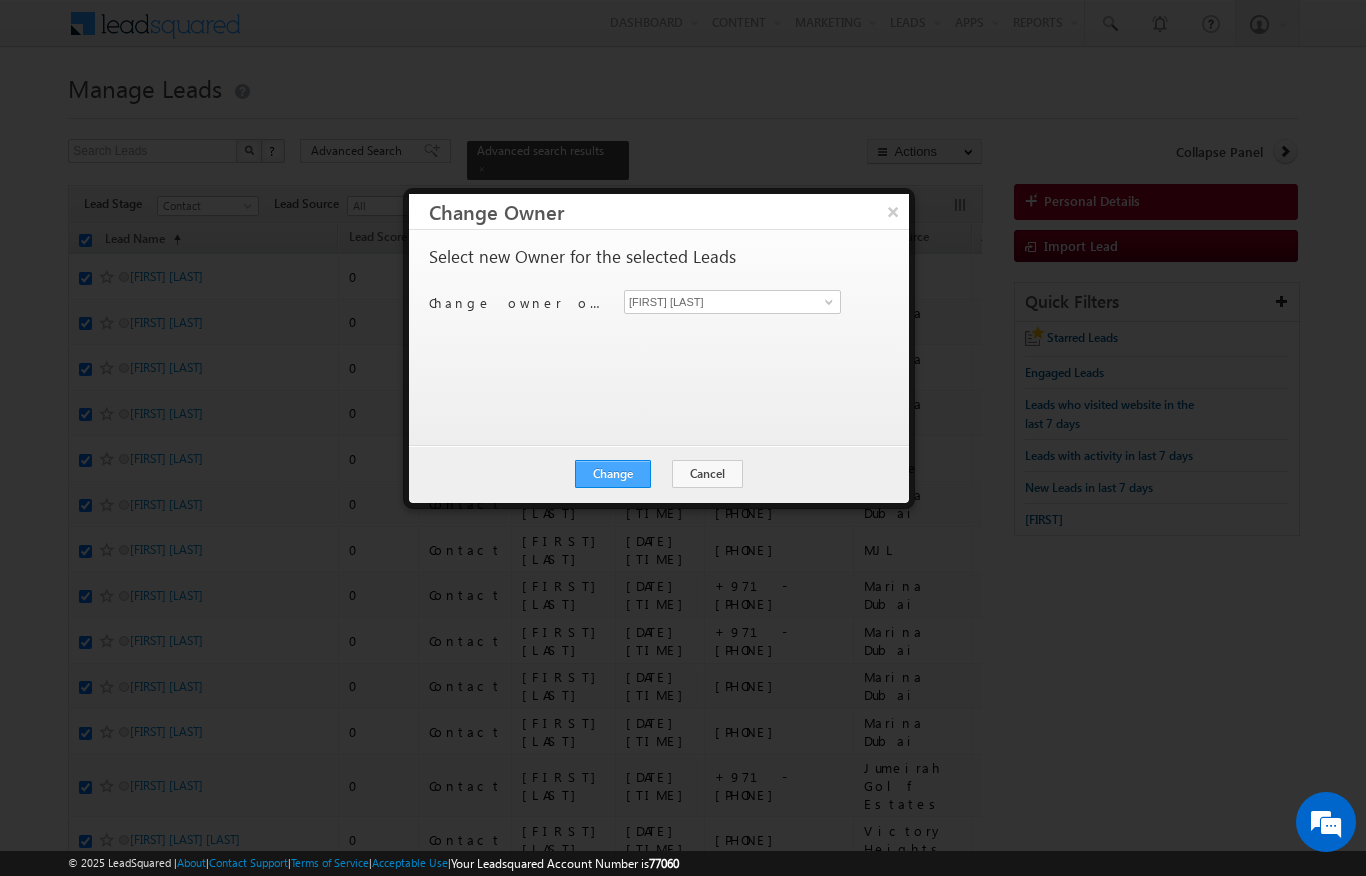 click on "Change" at bounding box center (613, 474) 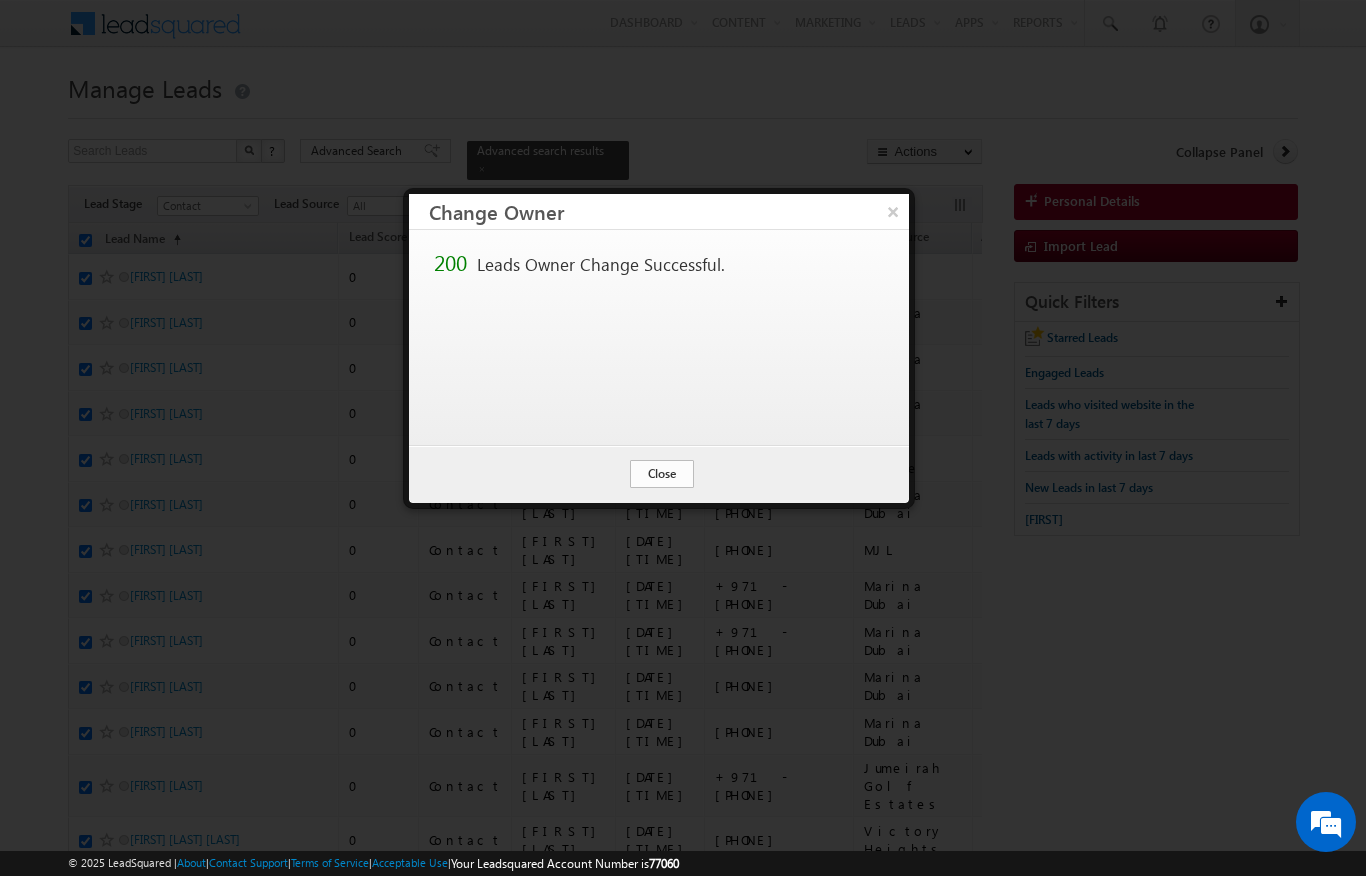 click on "Close" at bounding box center (662, 474) 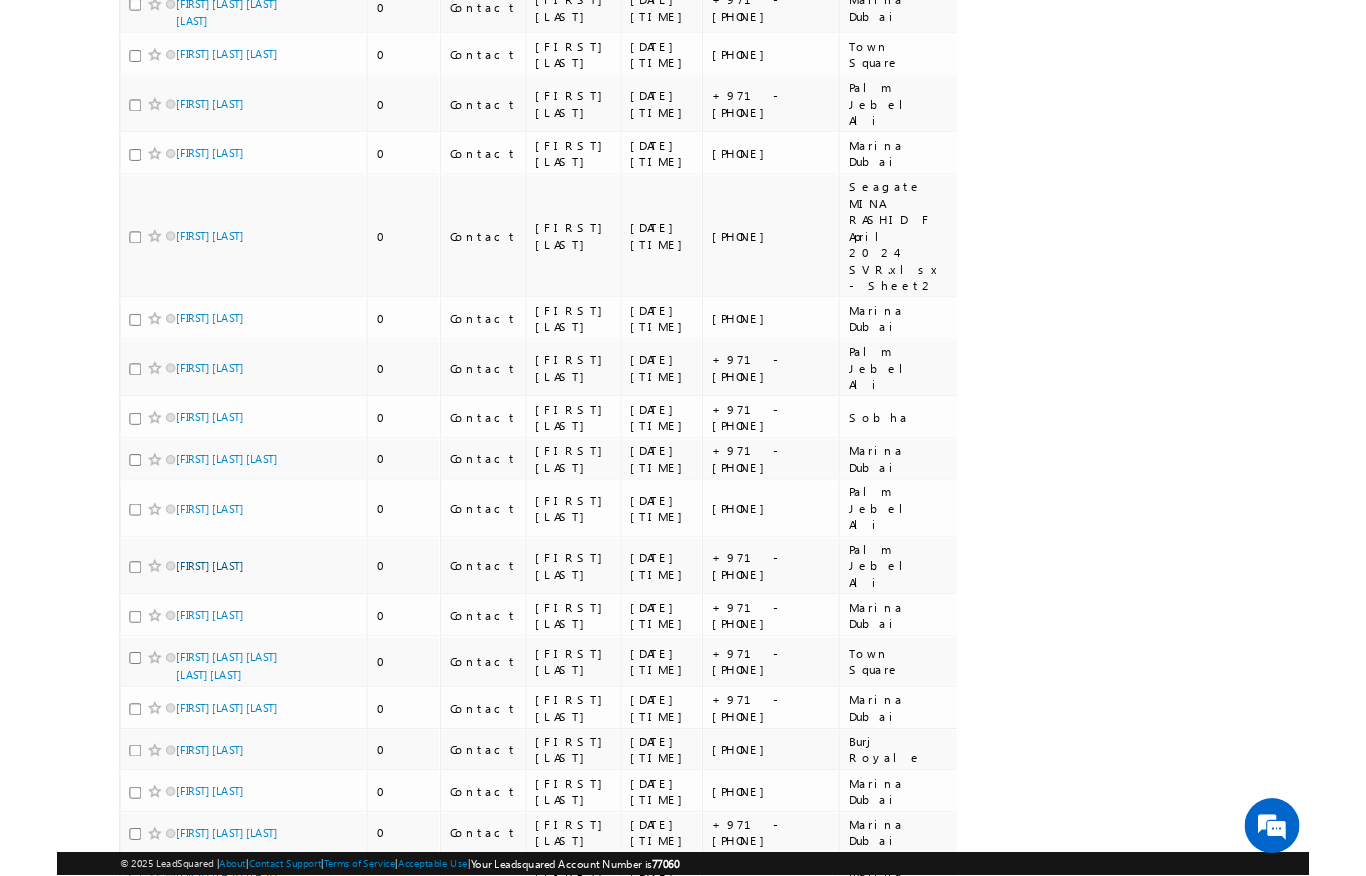 scroll, scrollTop: 933, scrollLeft: 0, axis: vertical 